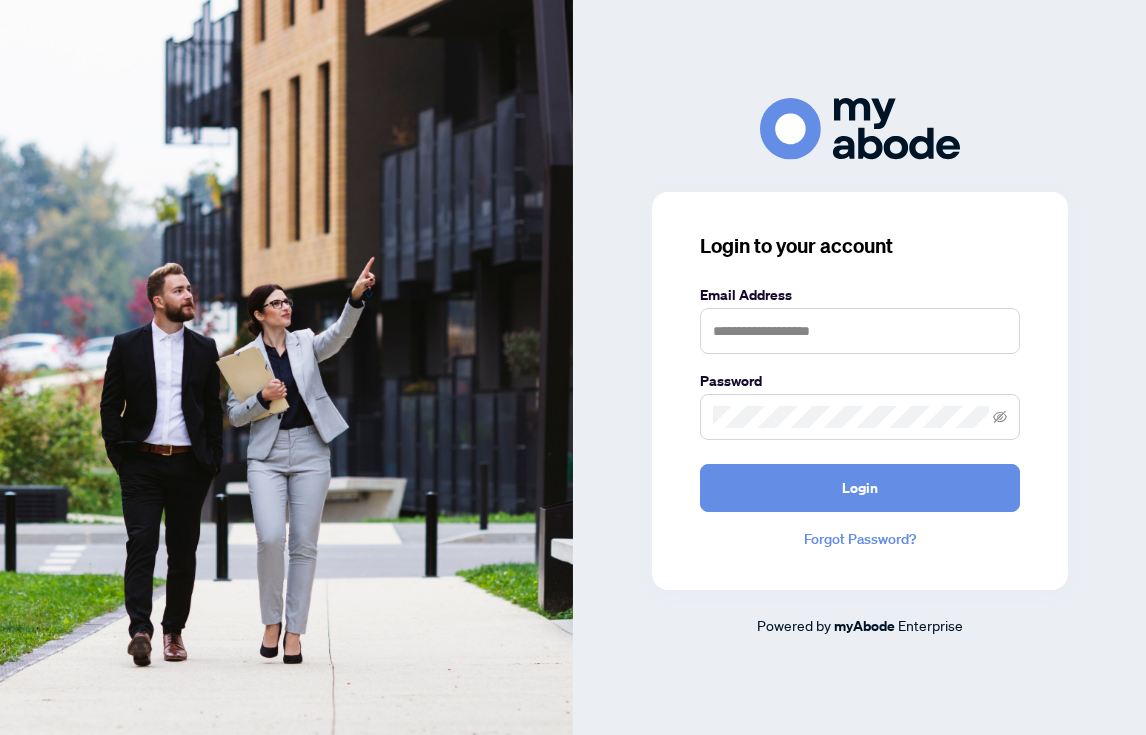 scroll, scrollTop: 0, scrollLeft: 0, axis: both 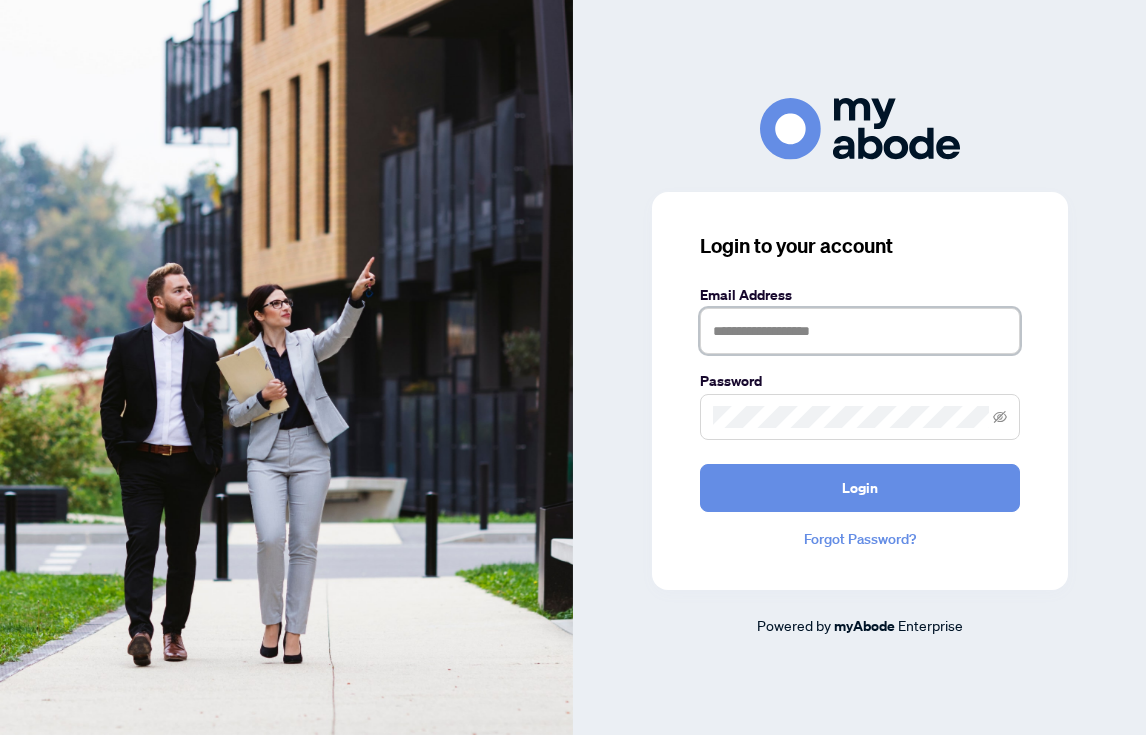click at bounding box center (860, 331) 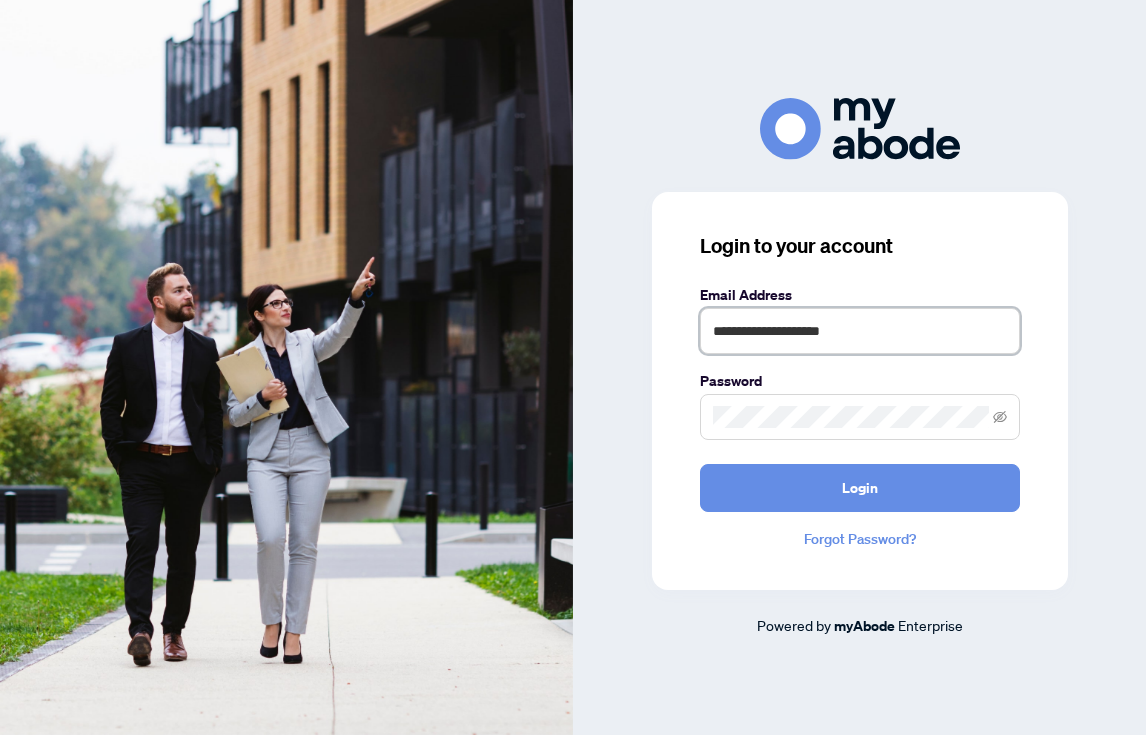 type on "**********" 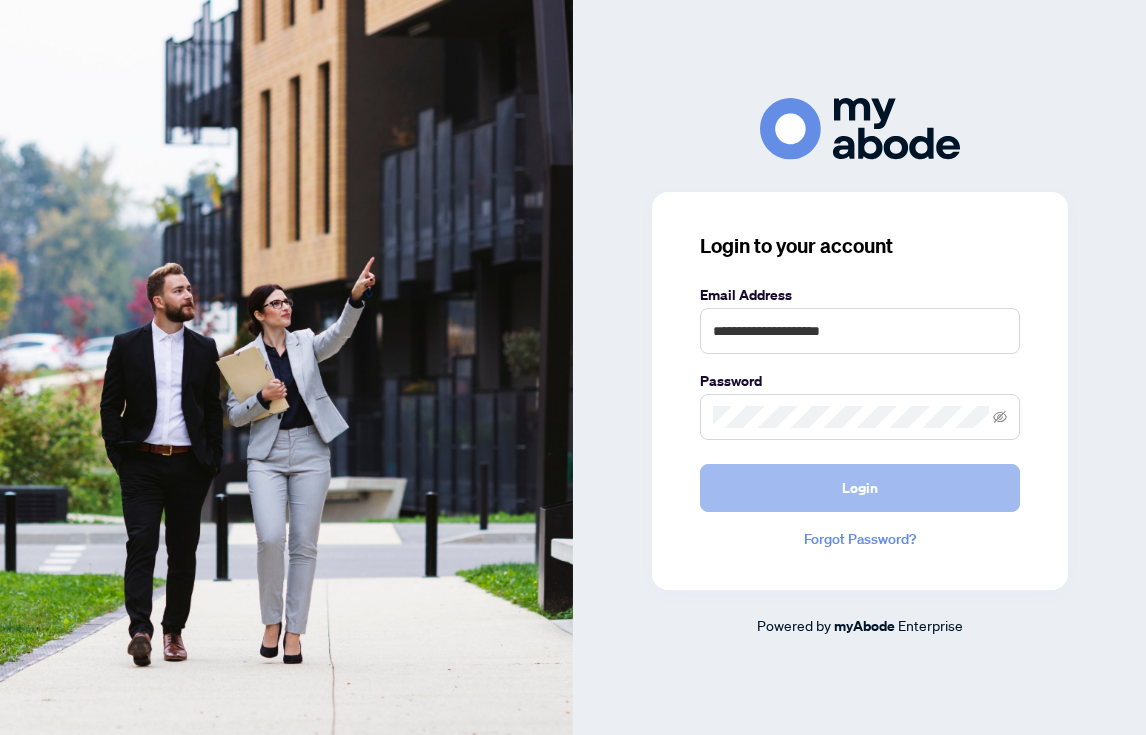 click on "Login" at bounding box center [860, 488] 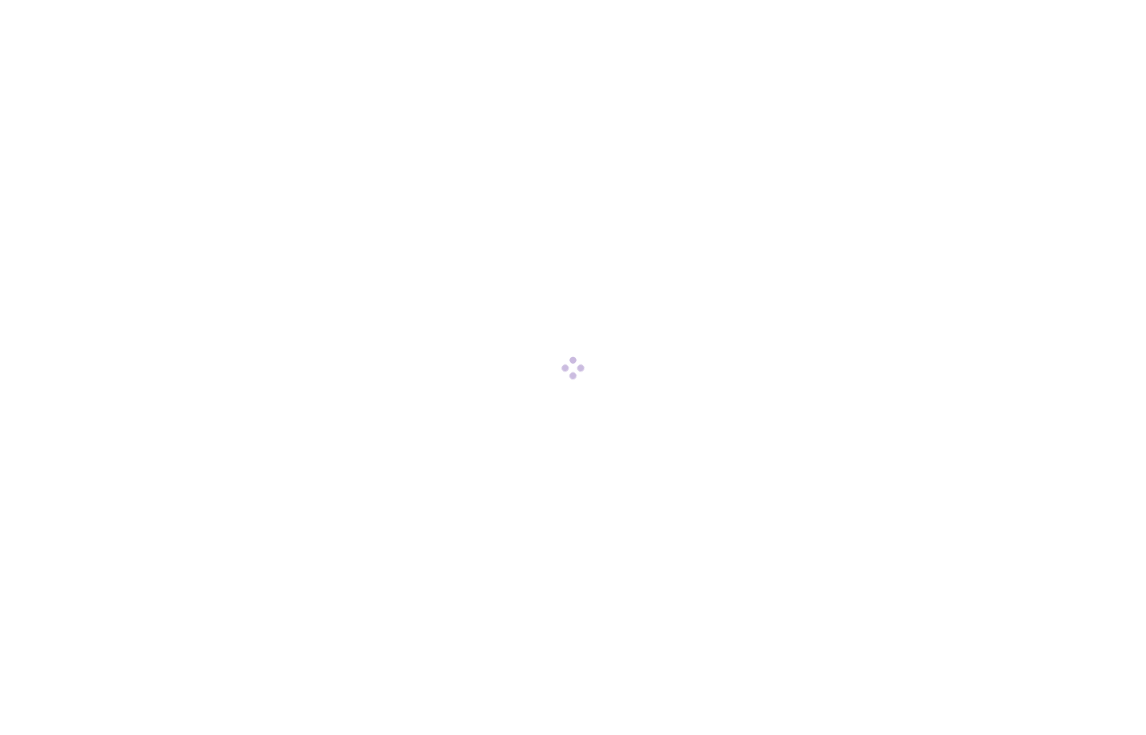 scroll, scrollTop: 0, scrollLeft: 0, axis: both 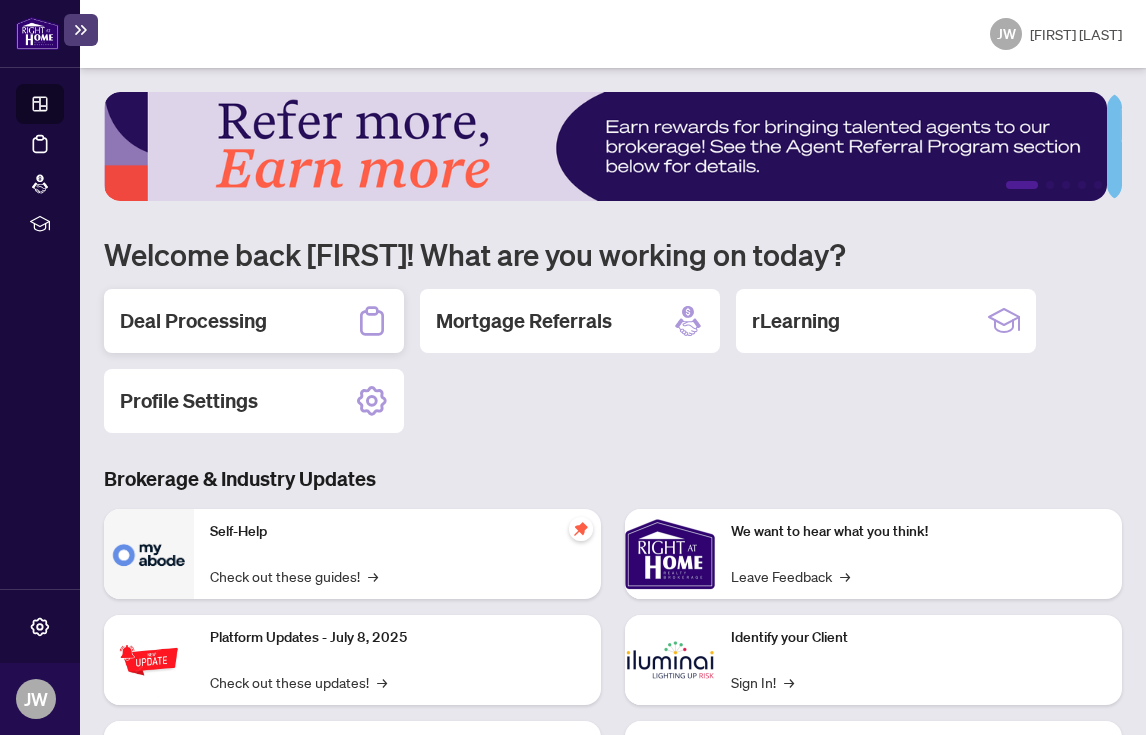 click on "Deal Processing" at bounding box center [193, 321] 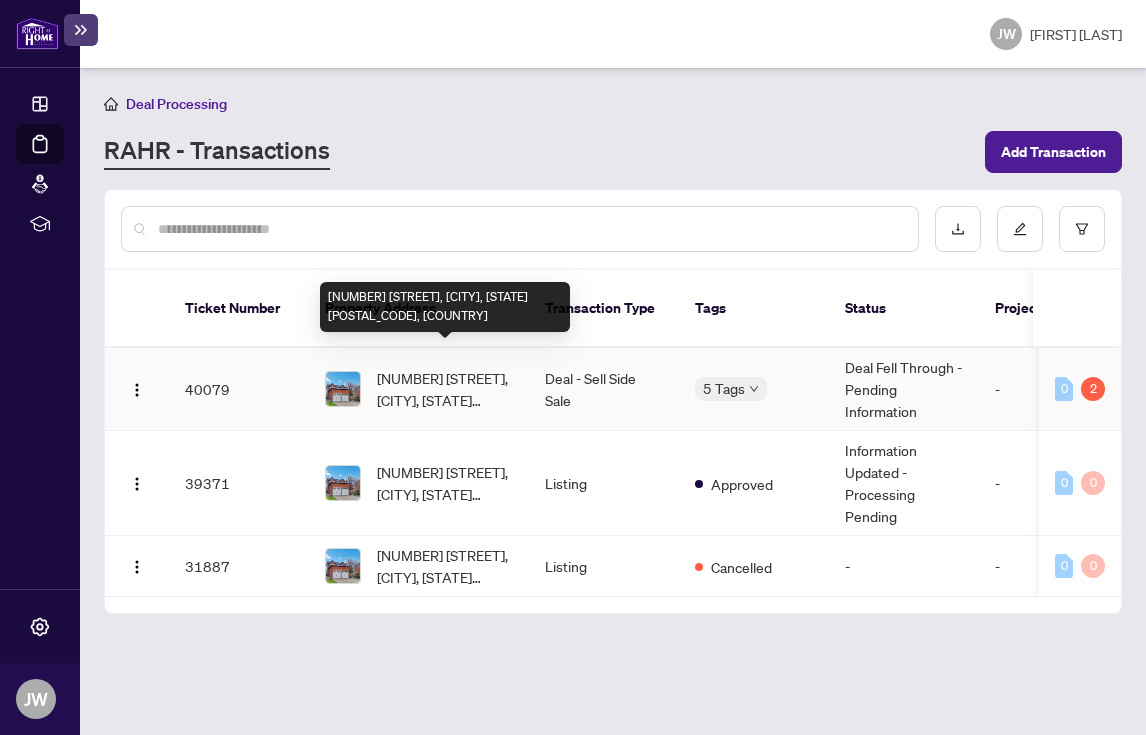 click on "[NUMBER] [STREET], [CITY], [STATE] [POSTAL_CODE], [COUNTRY]" at bounding box center (445, 389) 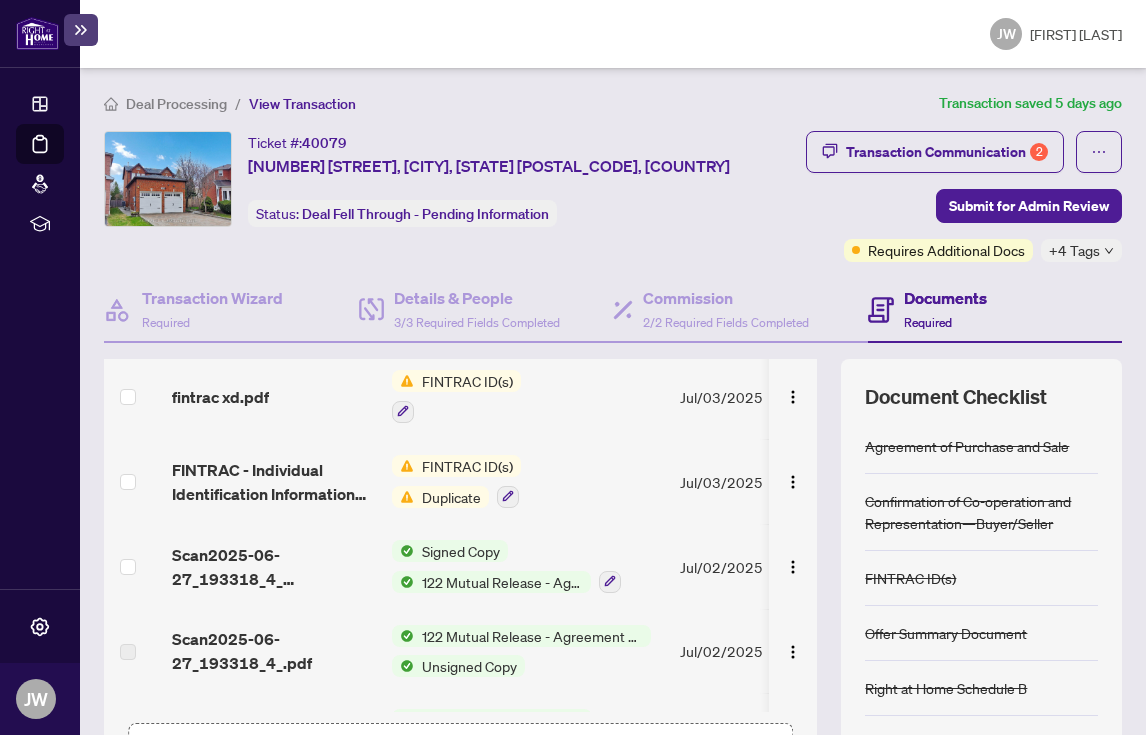 scroll, scrollTop: 61, scrollLeft: 0, axis: vertical 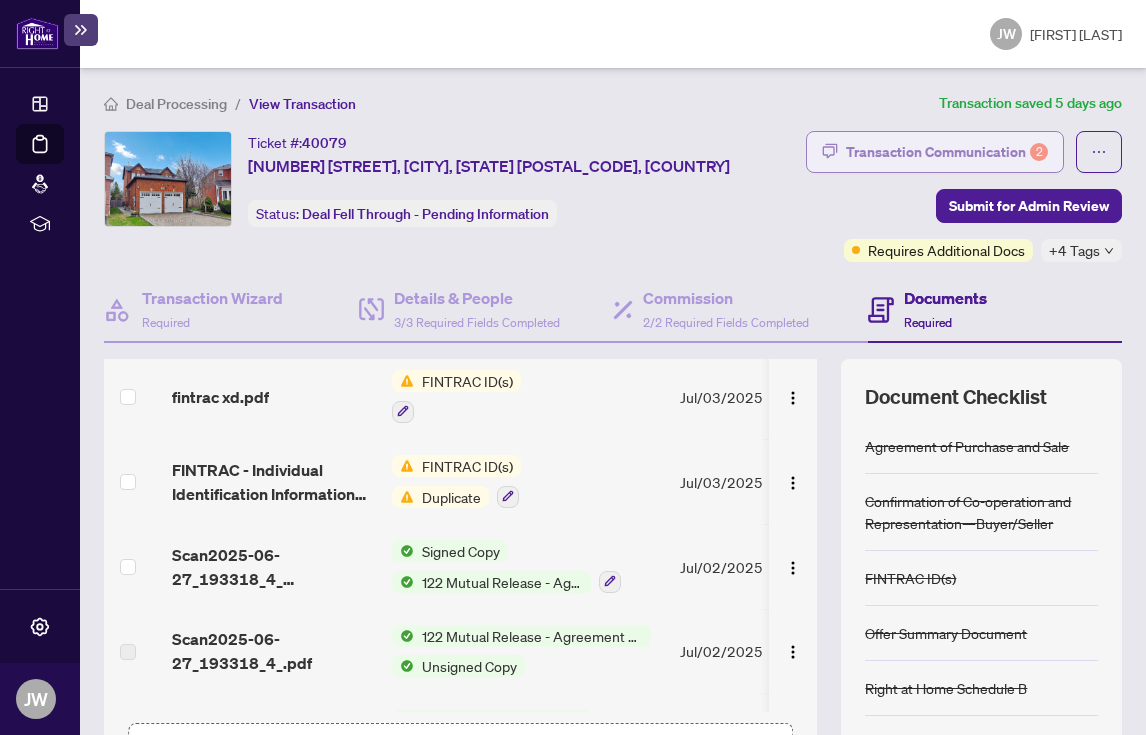 click on "Transaction Communication 2" at bounding box center (947, 152) 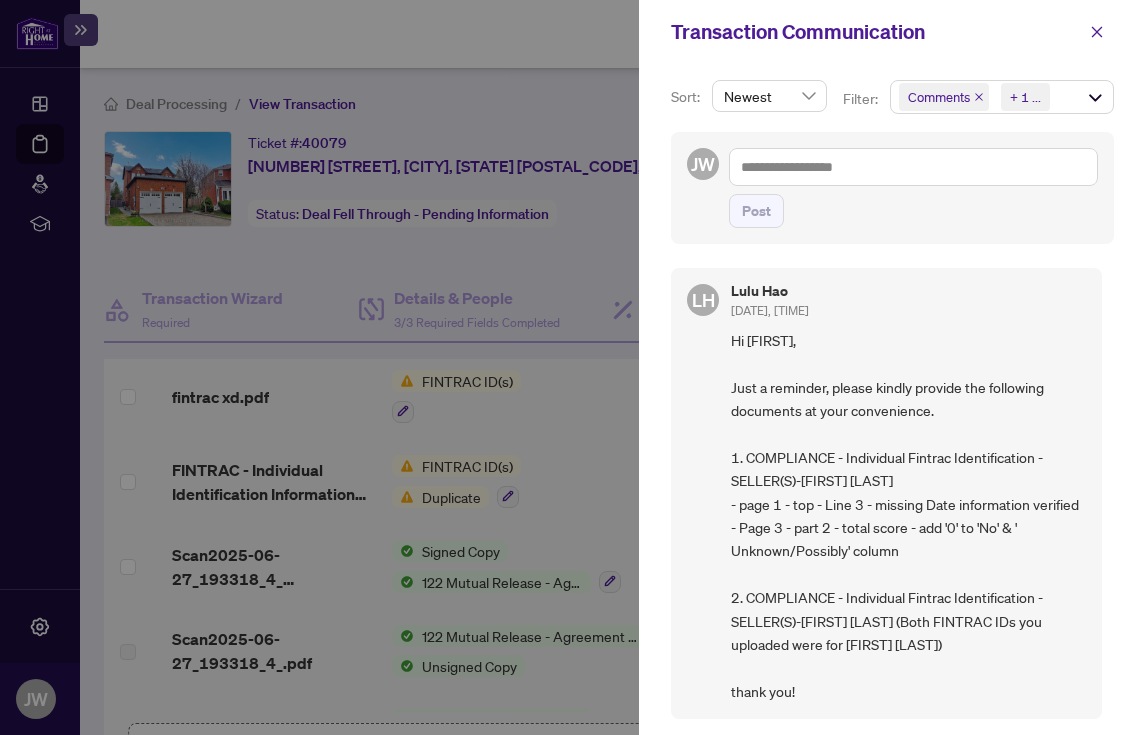 scroll, scrollTop: 4, scrollLeft: 0, axis: vertical 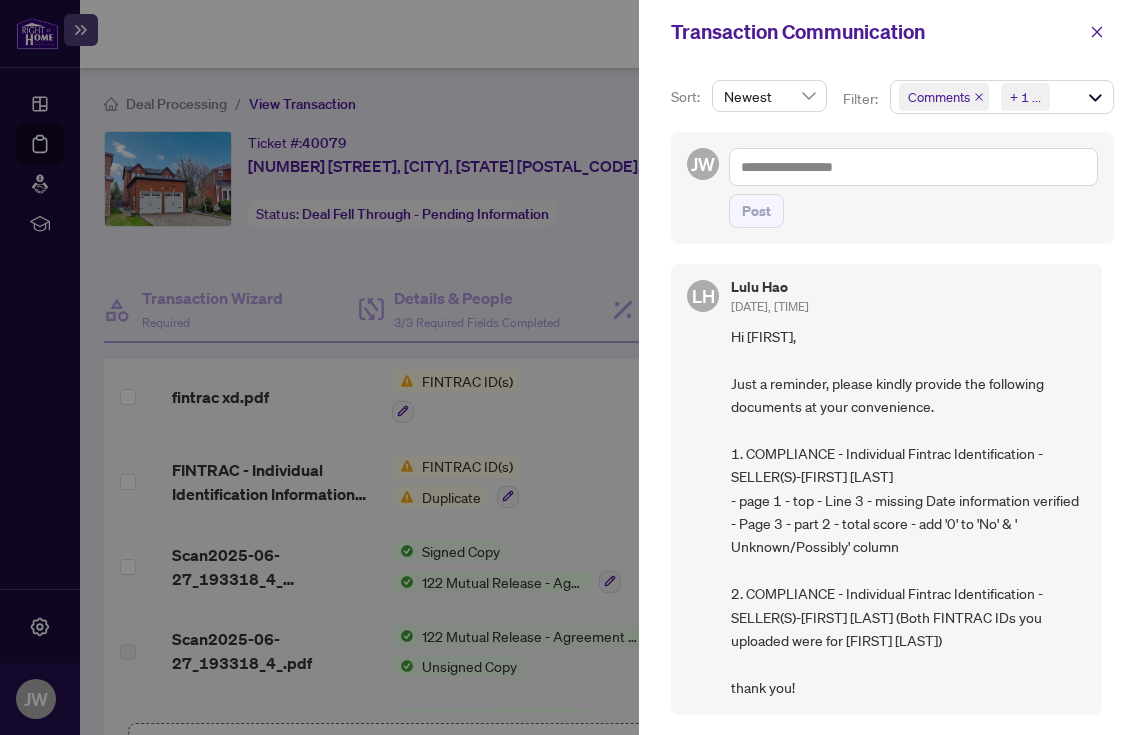 click at bounding box center [573, 367] 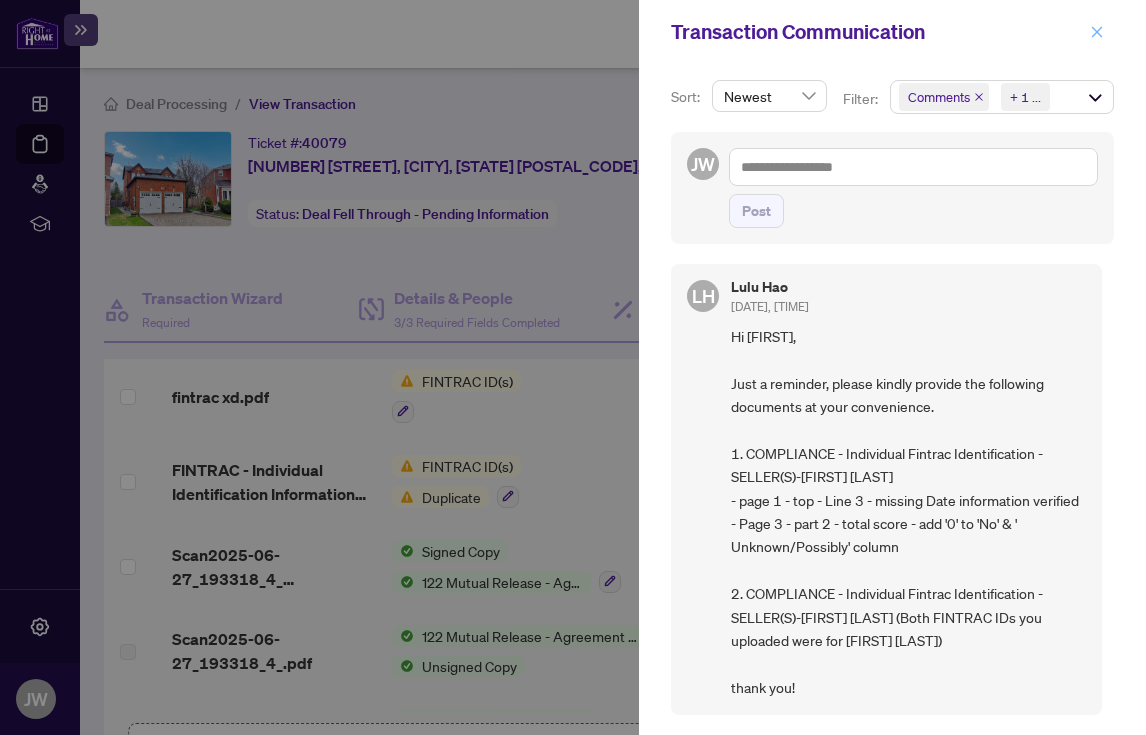 click 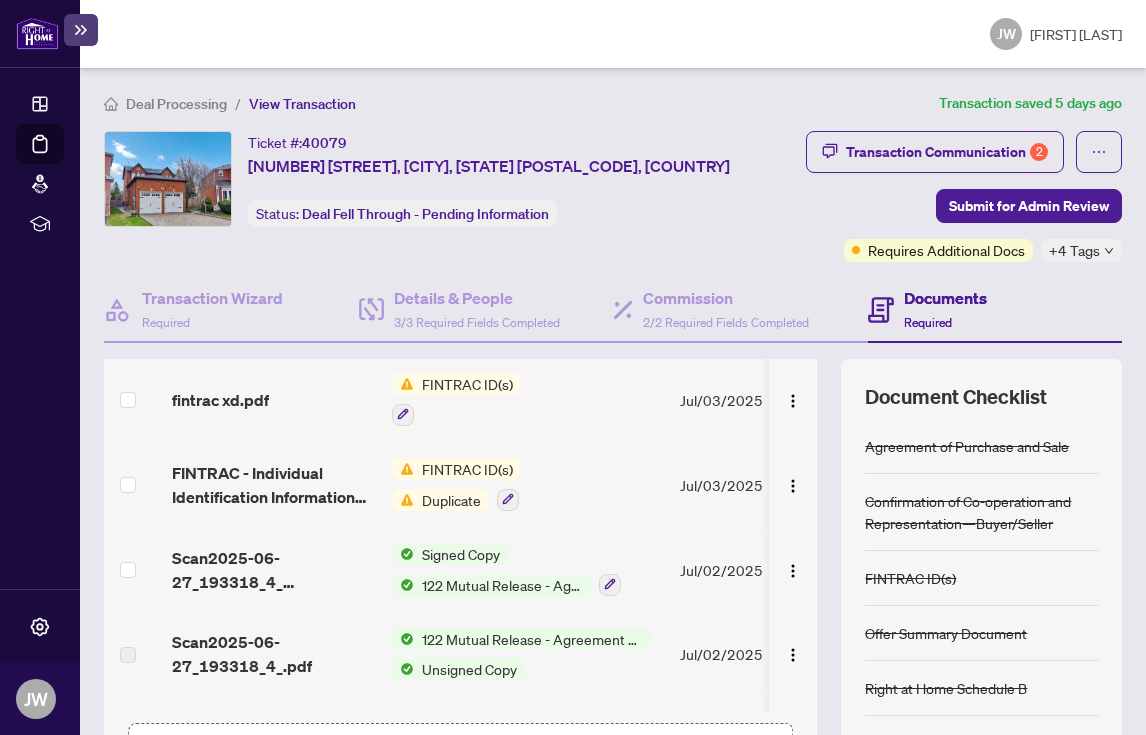 scroll, scrollTop: 61, scrollLeft: 0, axis: vertical 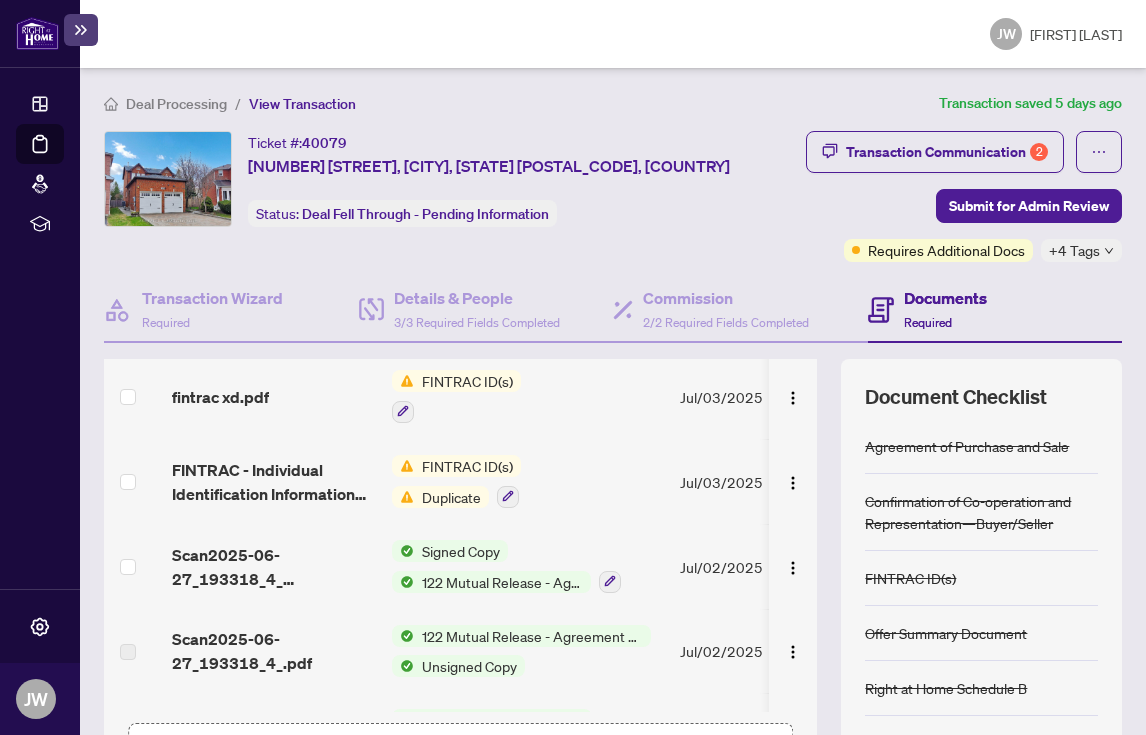 click on "FINTRAC ID(s)" at bounding box center [467, 466] 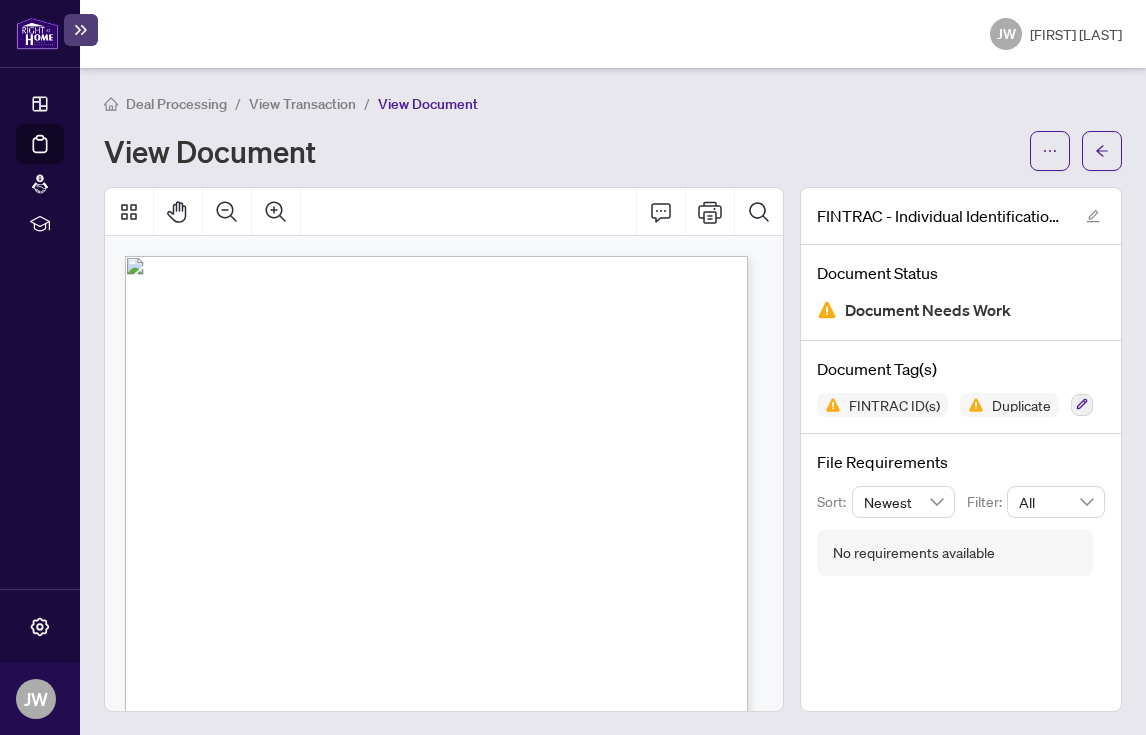 scroll, scrollTop: 0, scrollLeft: 0, axis: both 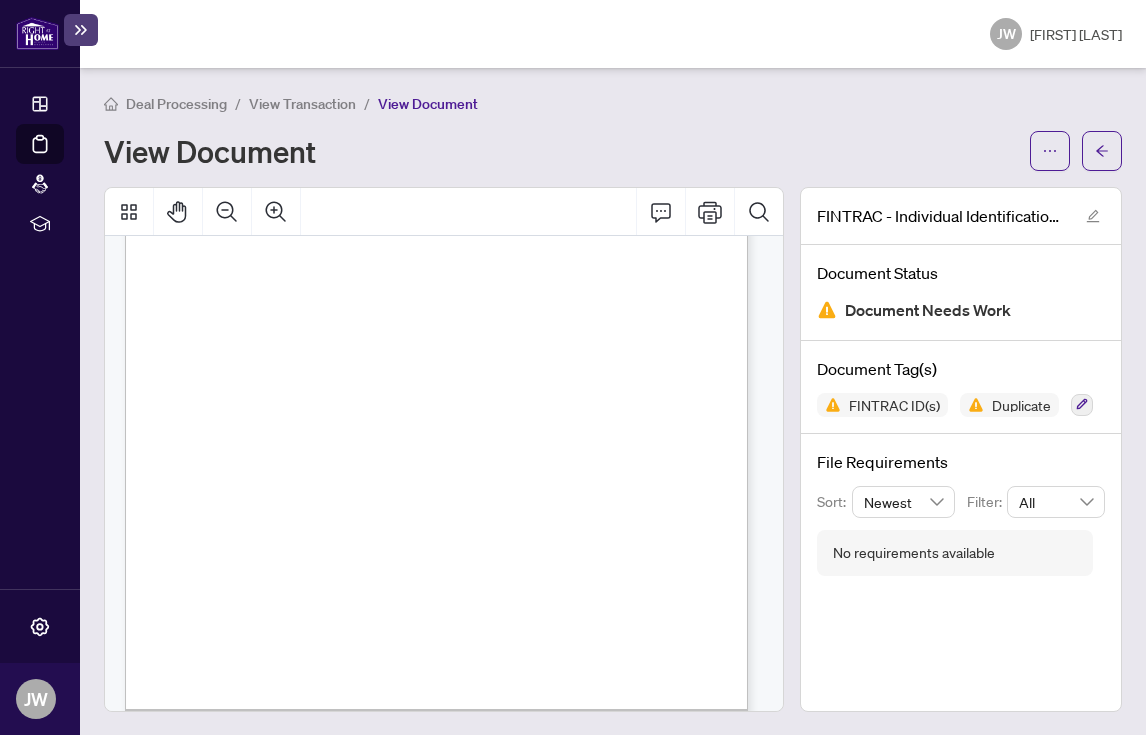 click on "0" at bounding box center (485, 604) 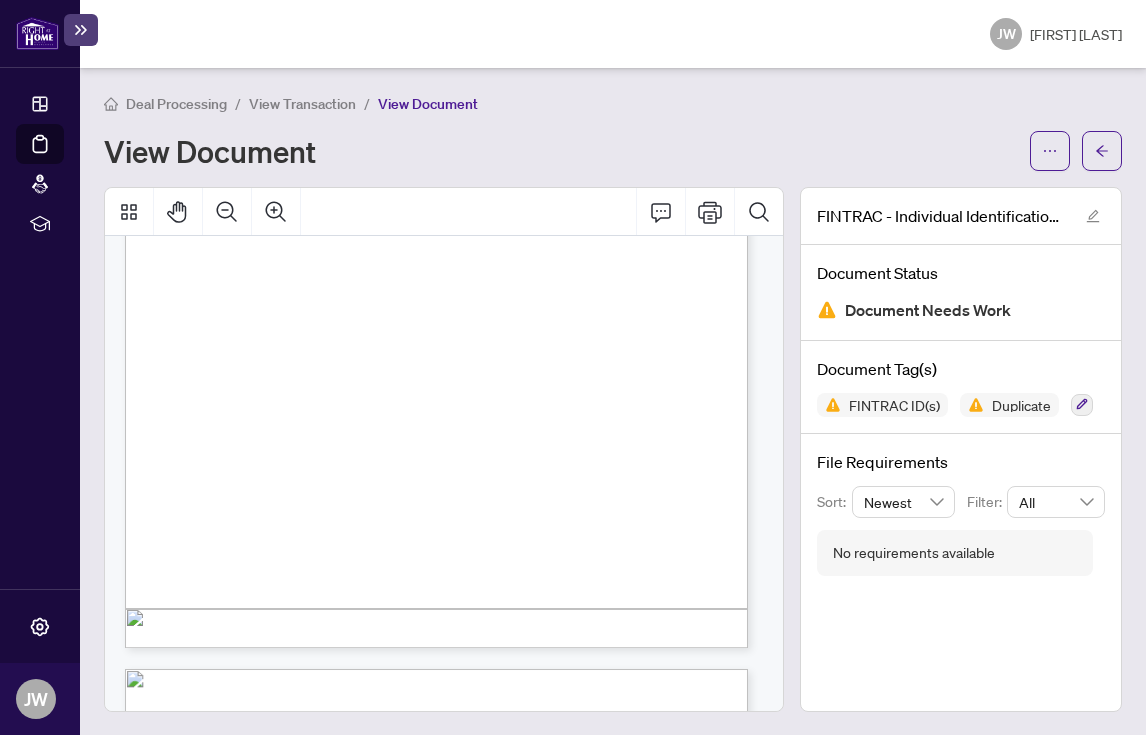 scroll, scrollTop: 2106, scrollLeft: 0, axis: vertical 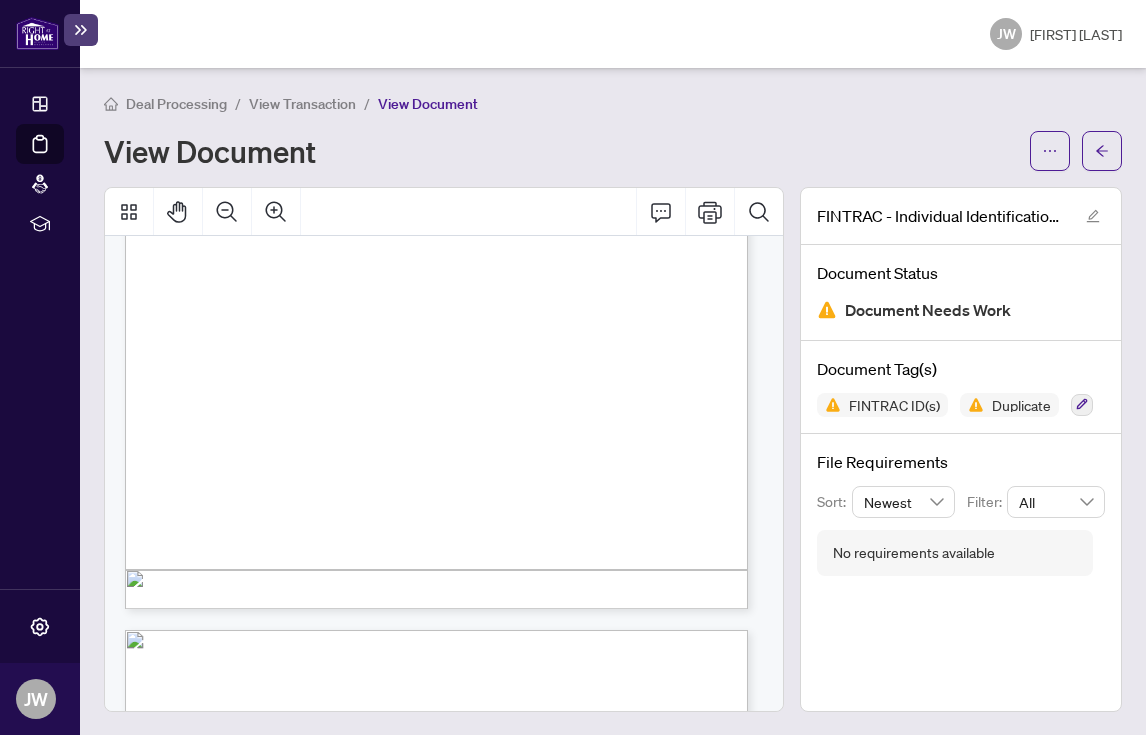 click on "0" at bounding box center [485, 464] 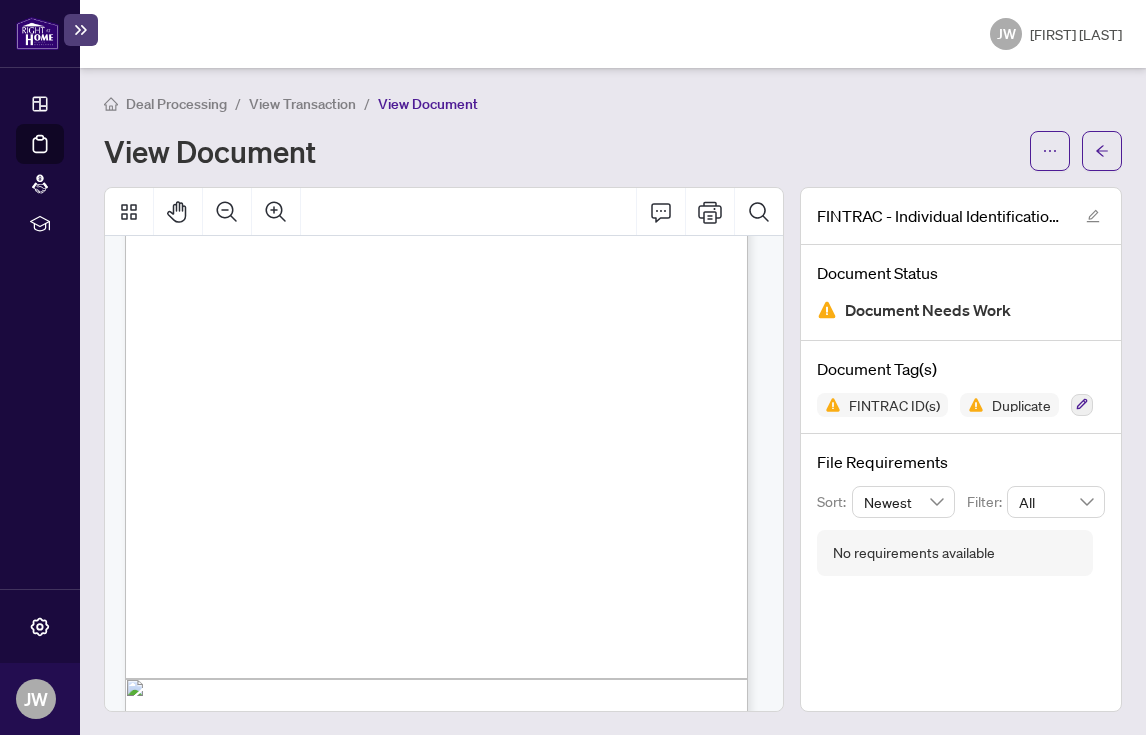 scroll, scrollTop: 0, scrollLeft: 0, axis: both 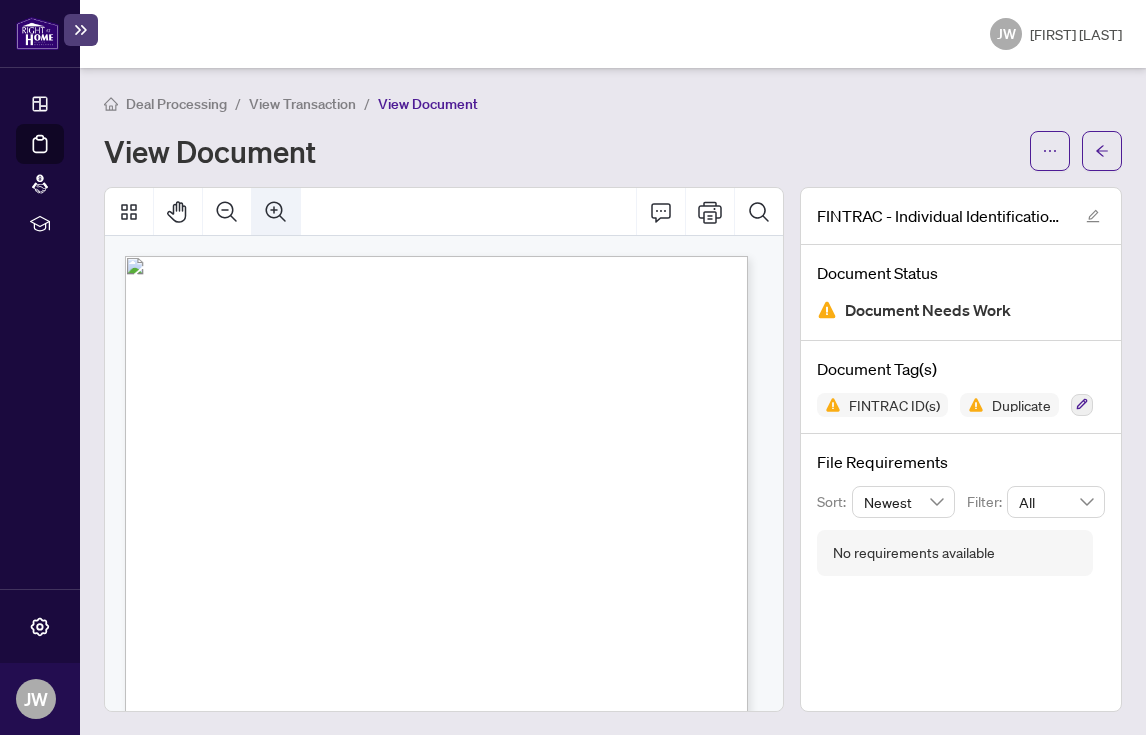 click 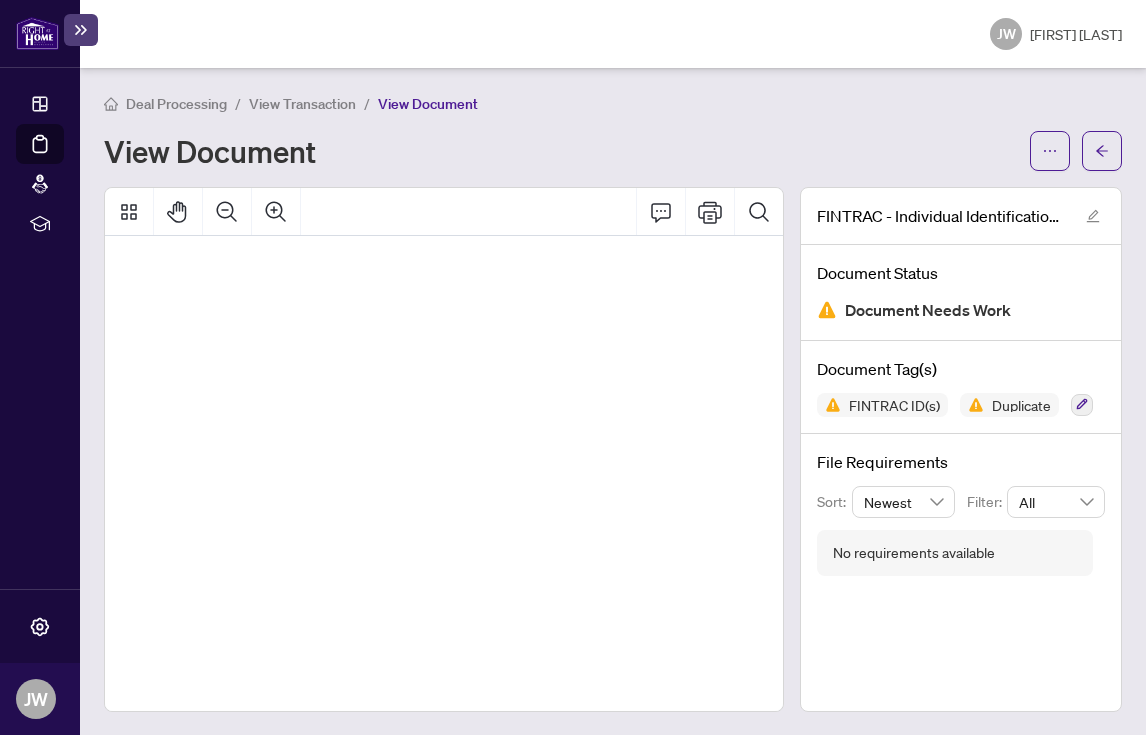 scroll, scrollTop: 73, scrollLeft: 78, axis: both 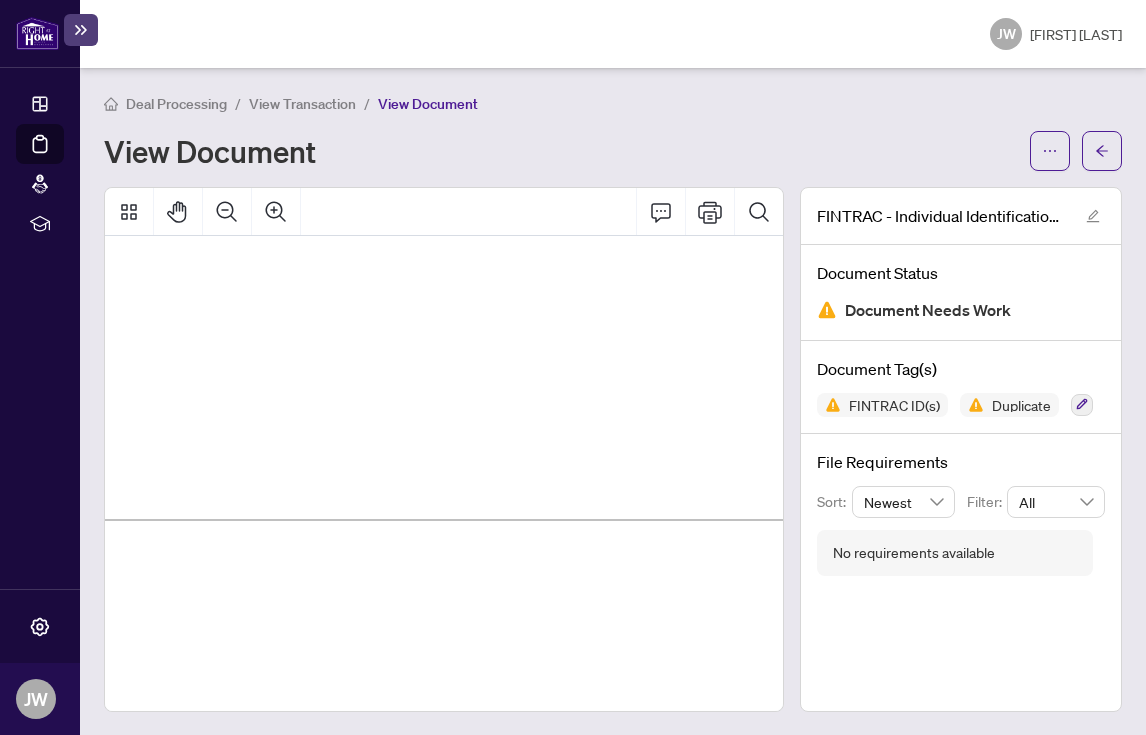 click on "0" at bounding box center (496, 579) 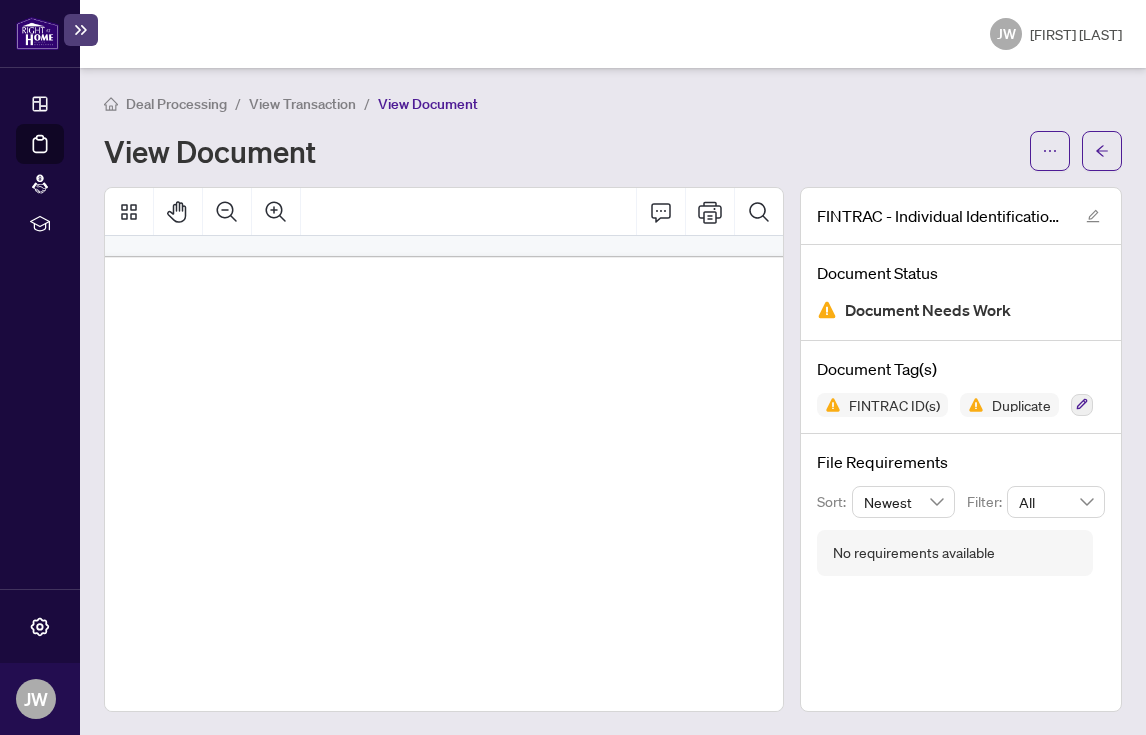 scroll, scrollTop: 508, scrollLeft: 78, axis: both 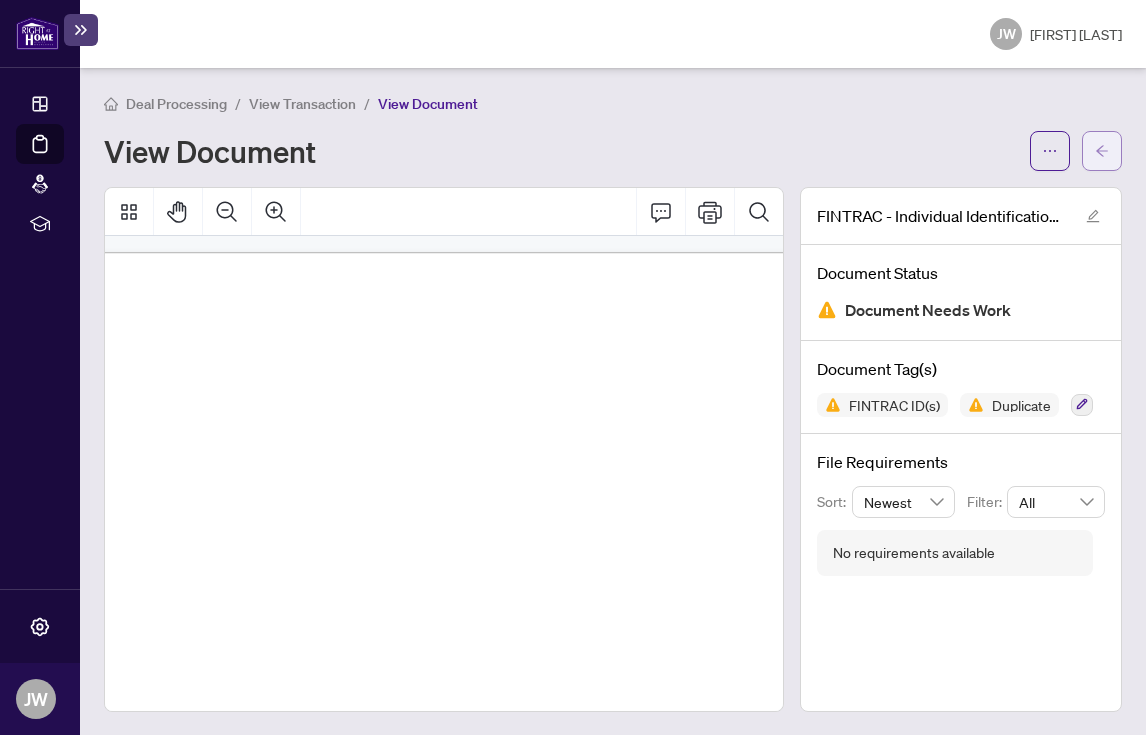 click 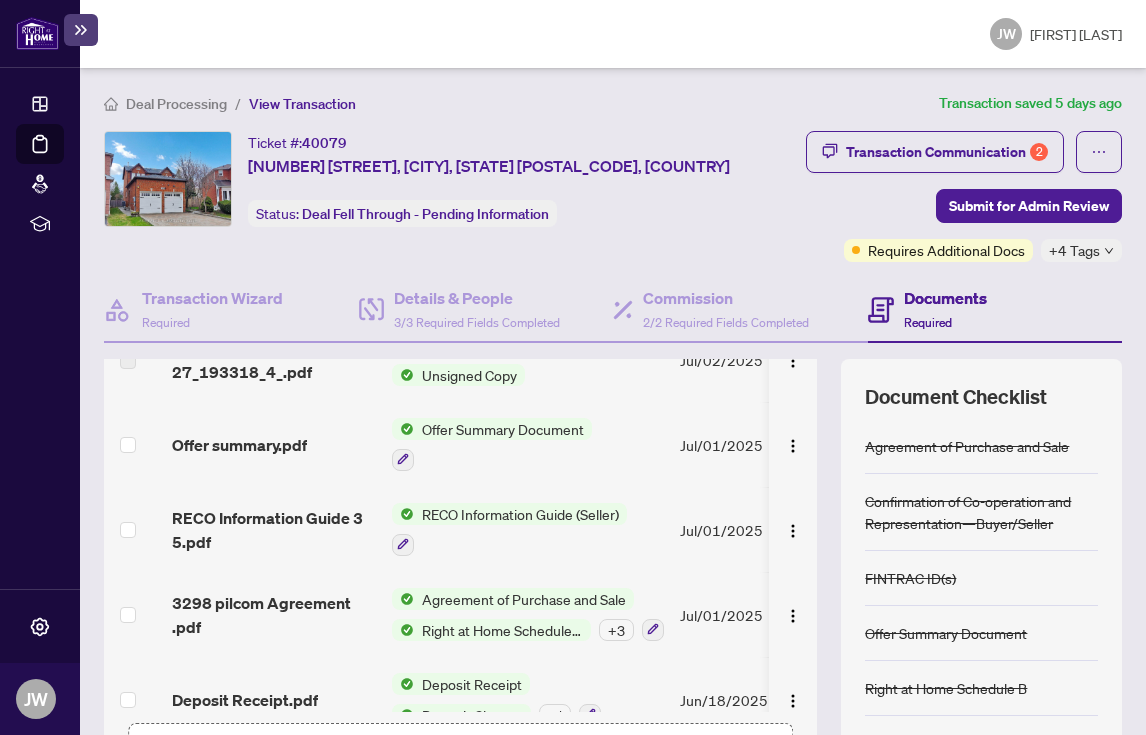 scroll, scrollTop: 381, scrollLeft: 0, axis: vertical 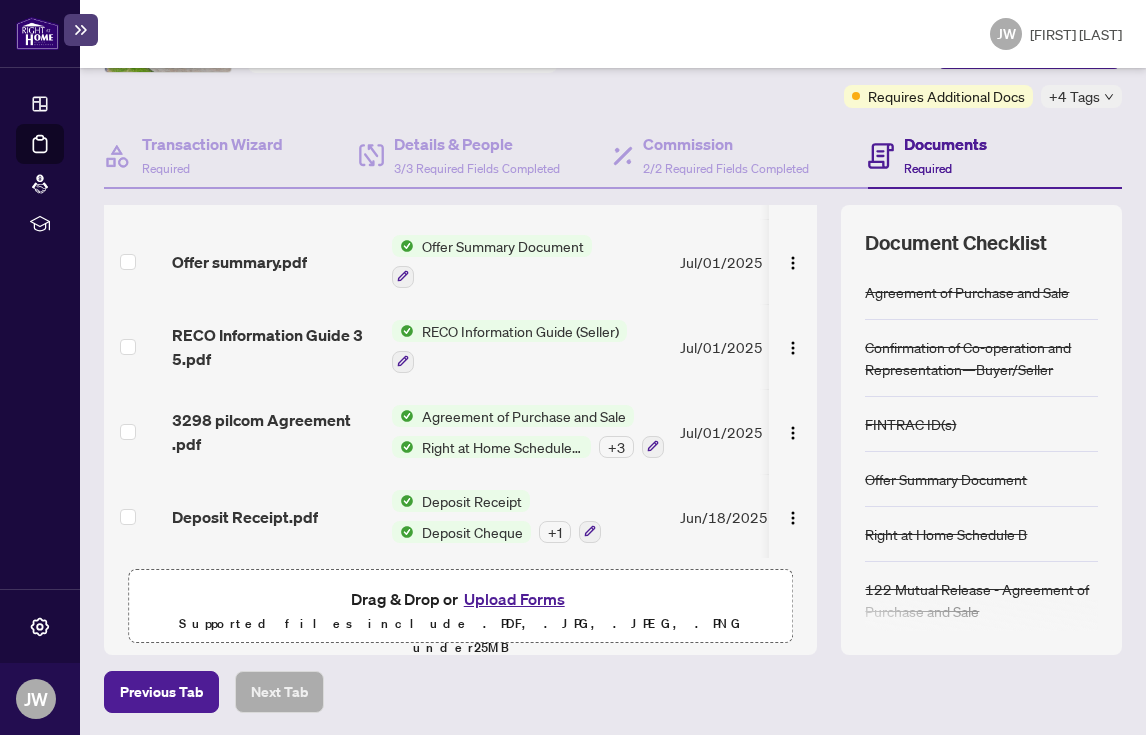 click on "Upload Forms" at bounding box center (514, 599) 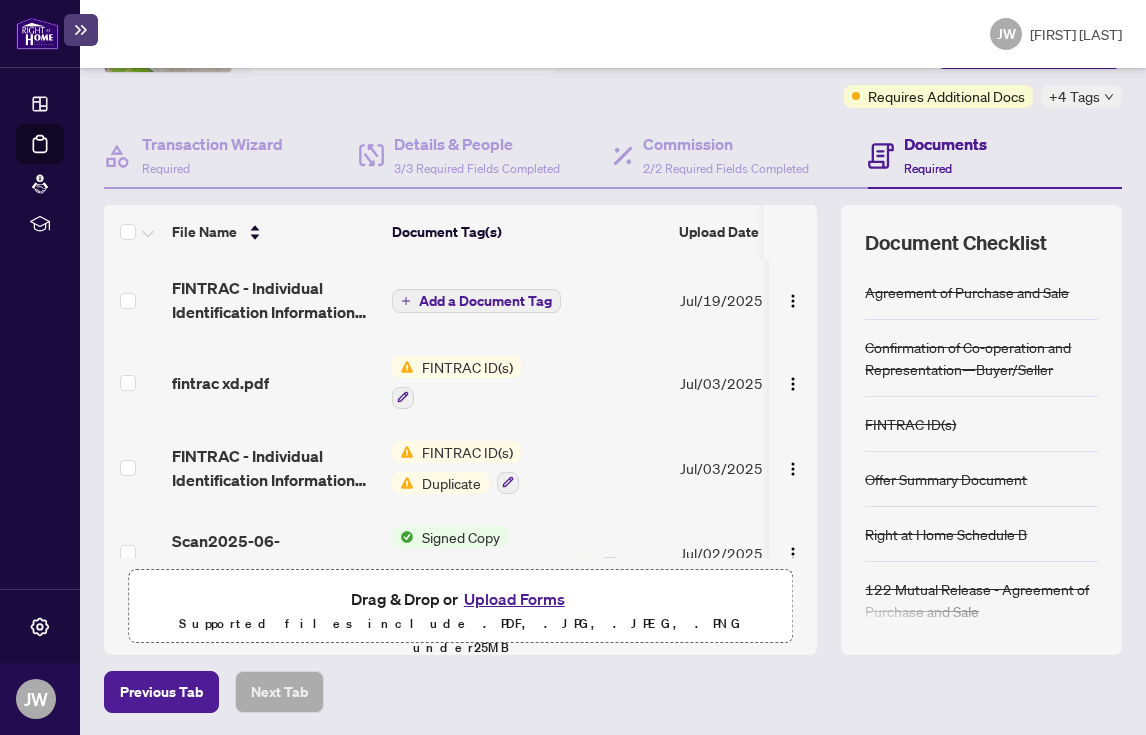 scroll, scrollTop: 0, scrollLeft: 0, axis: both 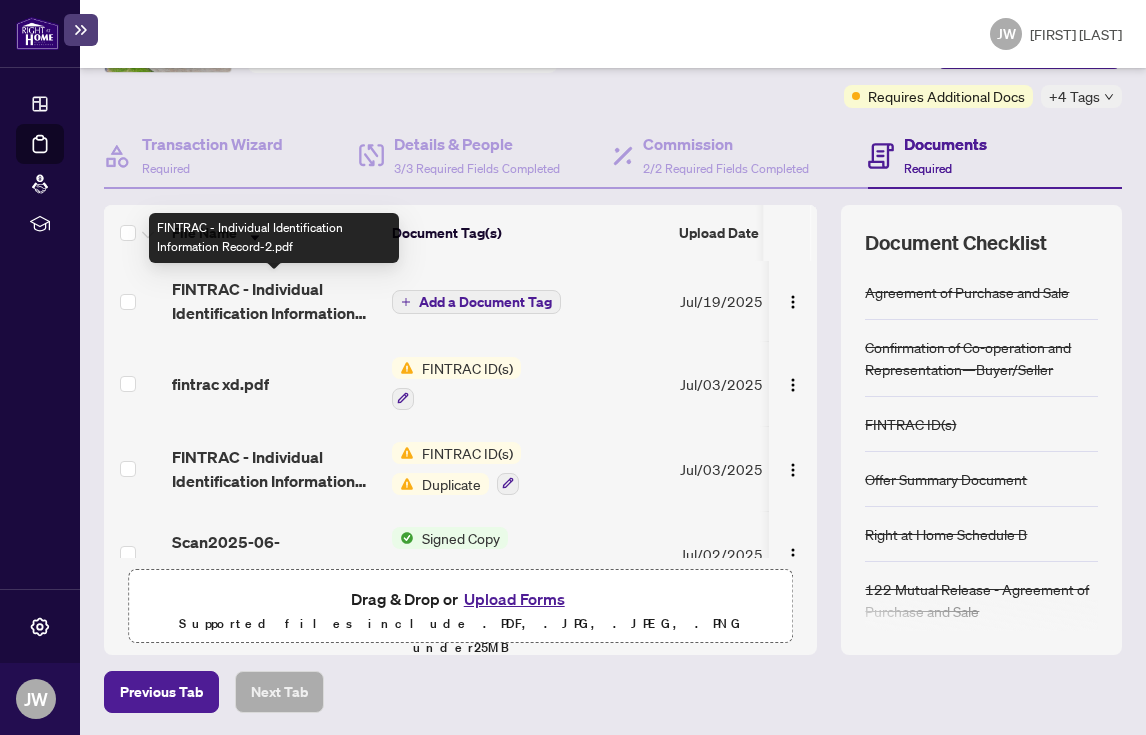click on "FINTRAC - Individual Identification Information Record-2.pdf" at bounding box center (274, 301) 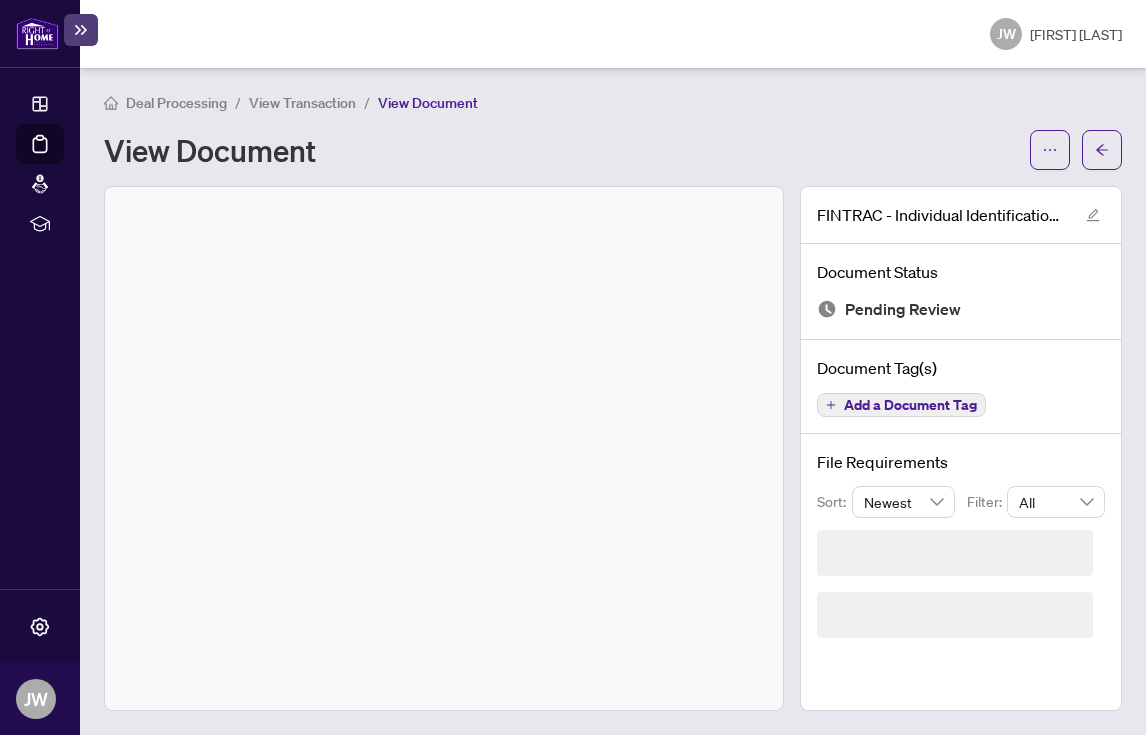scroll, scrollTop: 0, scrollLeft: 0, axis: both 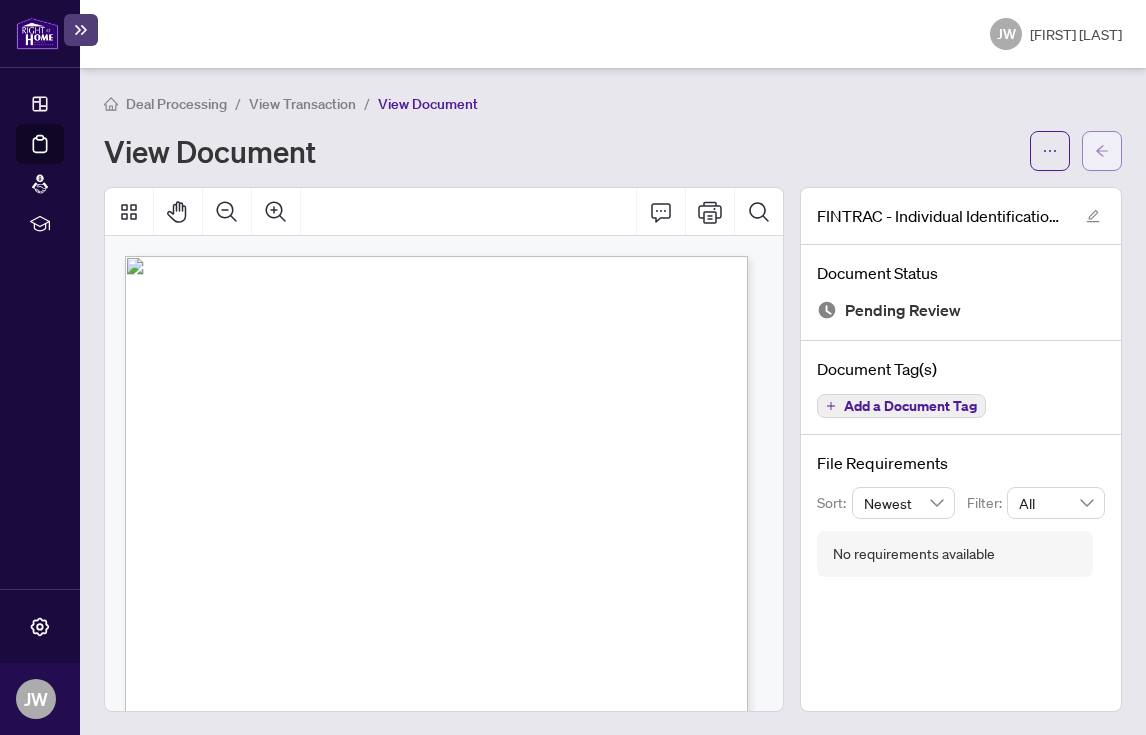 click 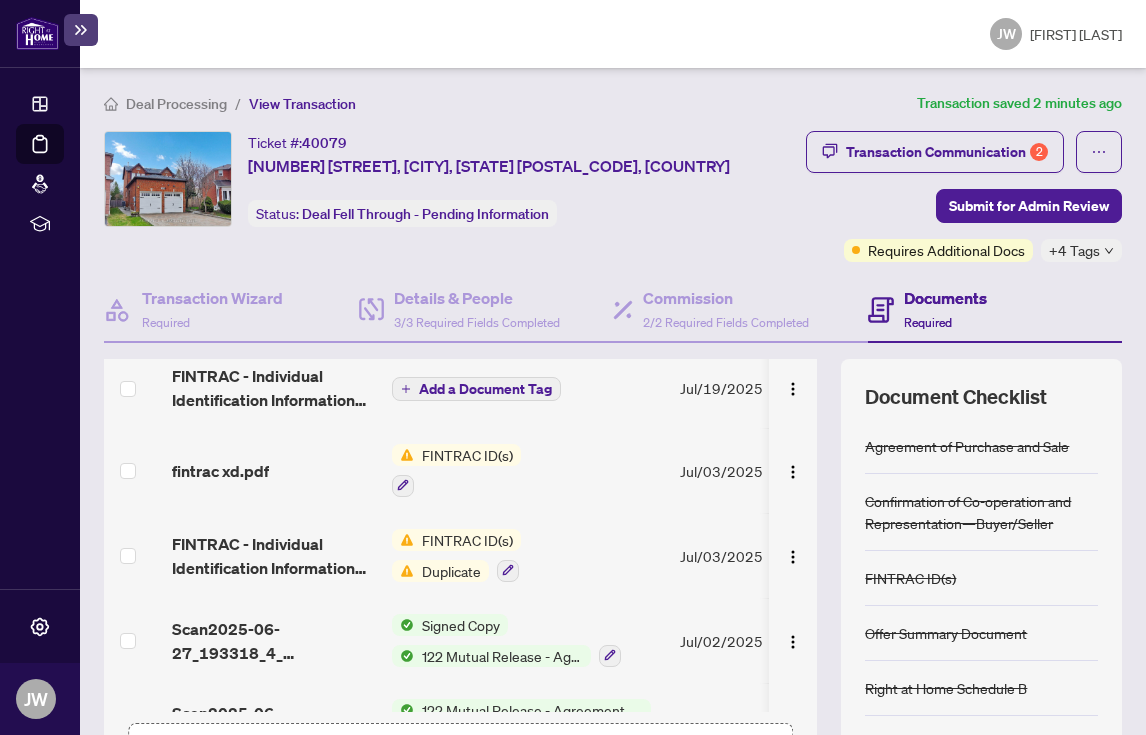 scroll, scrollTop: 0, scrollLeft: 0, axis: both 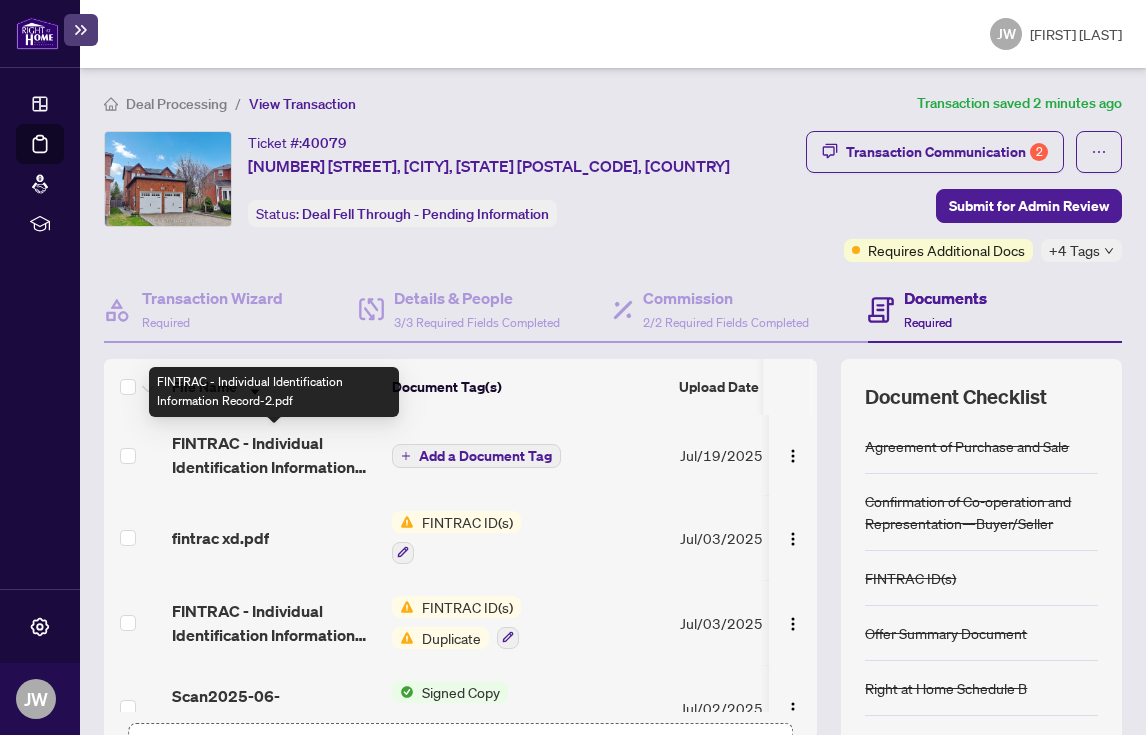 click on "FINTRAC - Individual Identification Information Record-2.pdf" at bounding box center (274, 455) 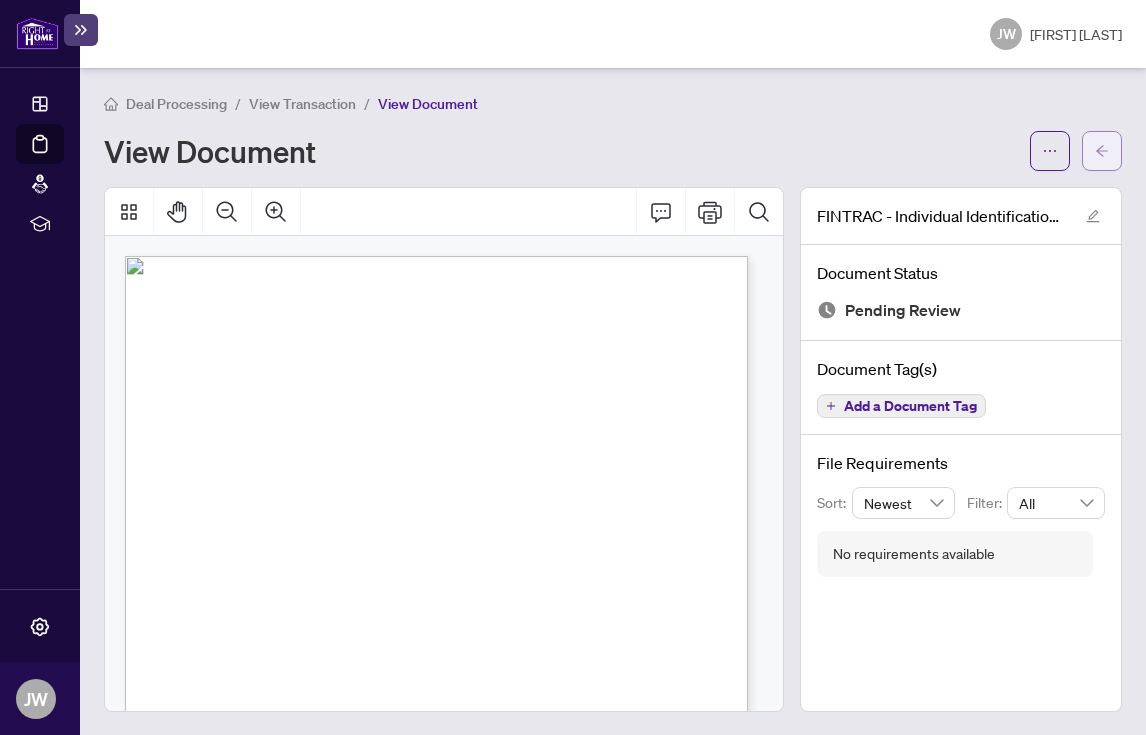 click 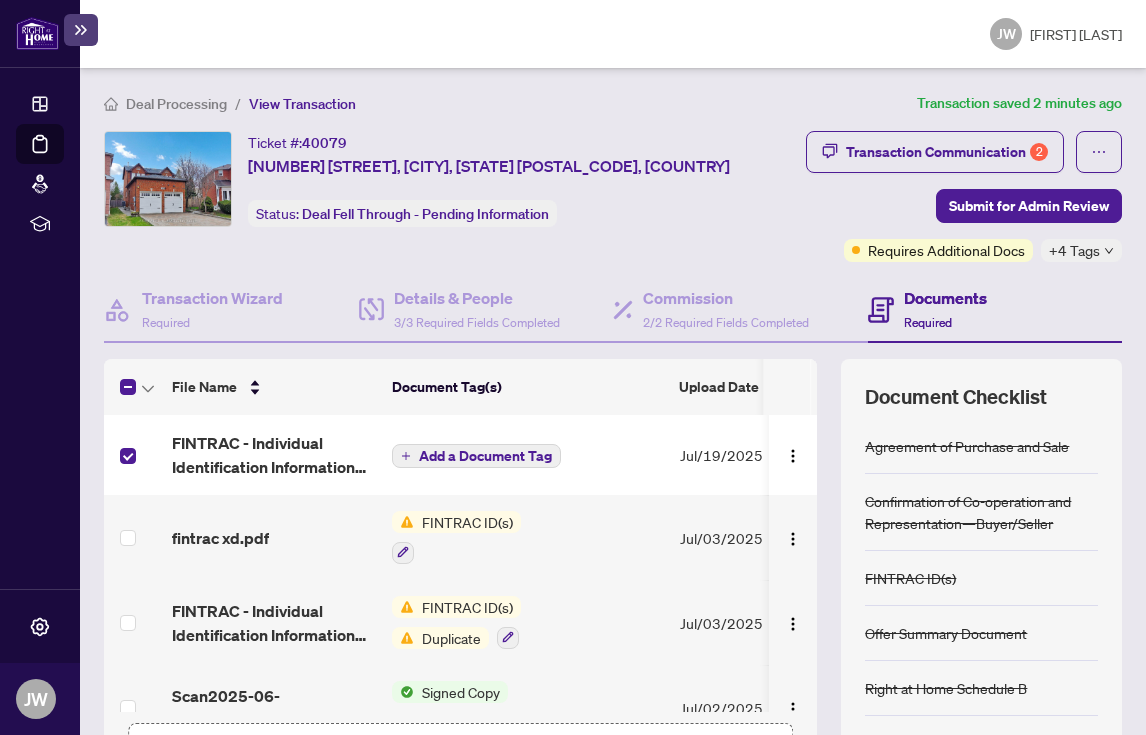 click on "FINTRAC ID(s)" at bounding box center (467, 522) 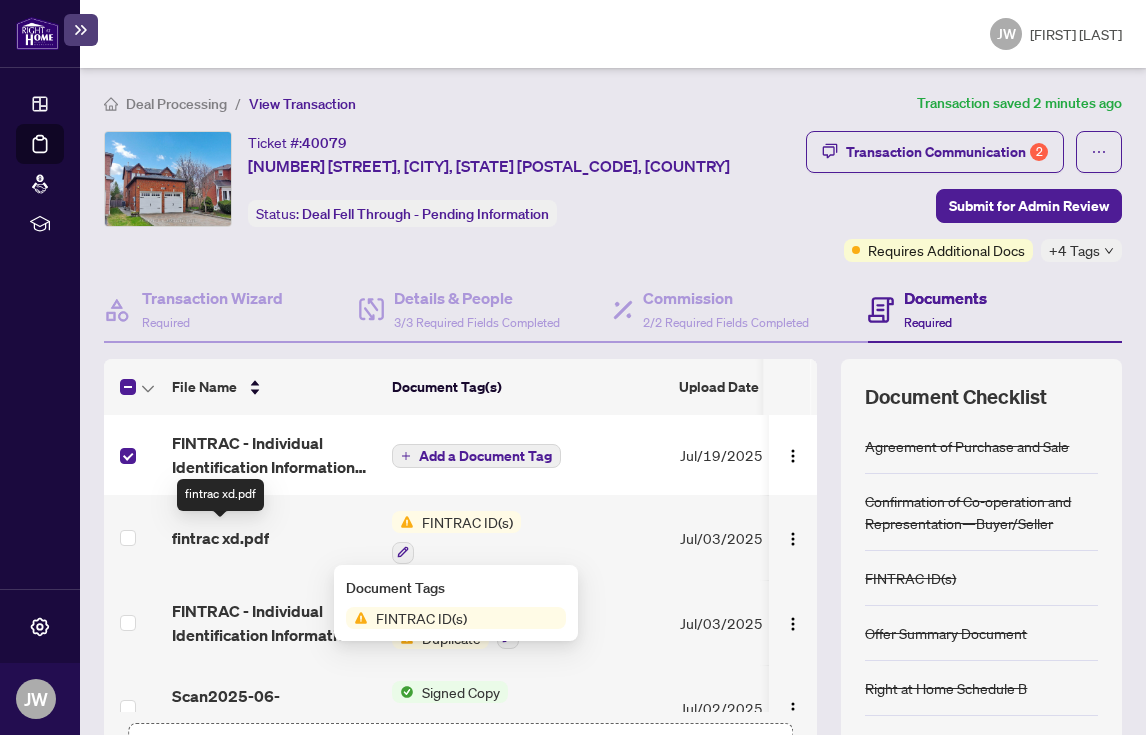 click on "fintrac xd.pdf" at bounding box center [220, 538] 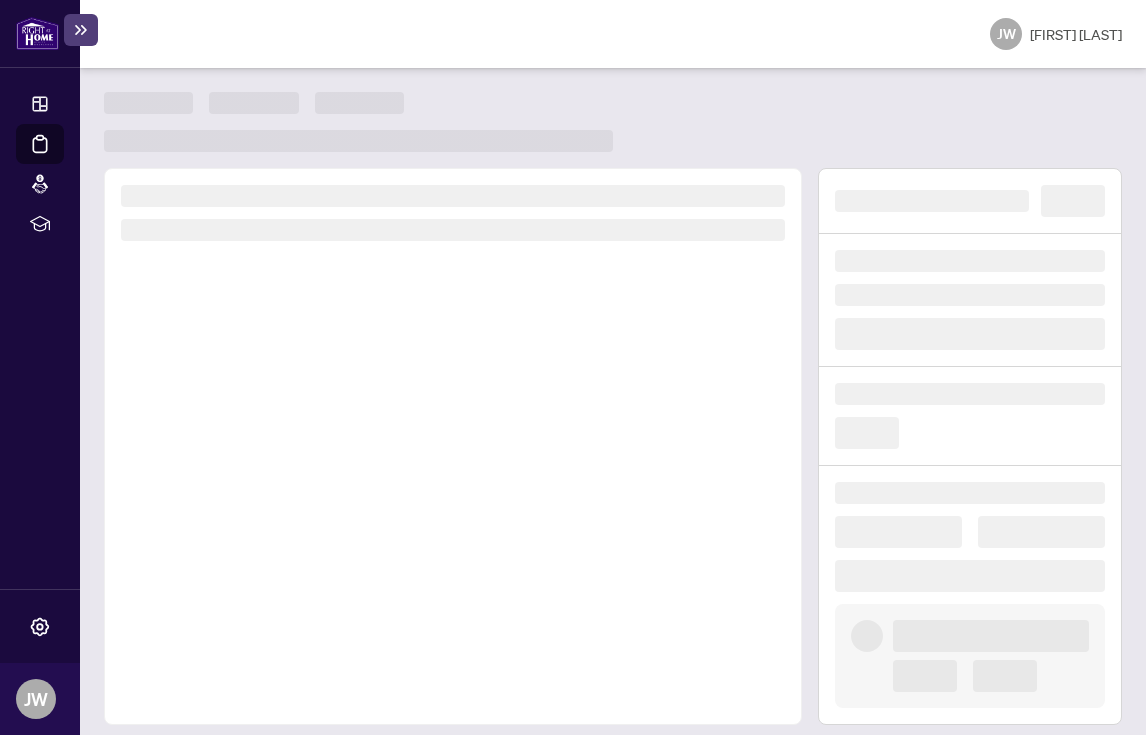 click at bounding box center [453, 446] 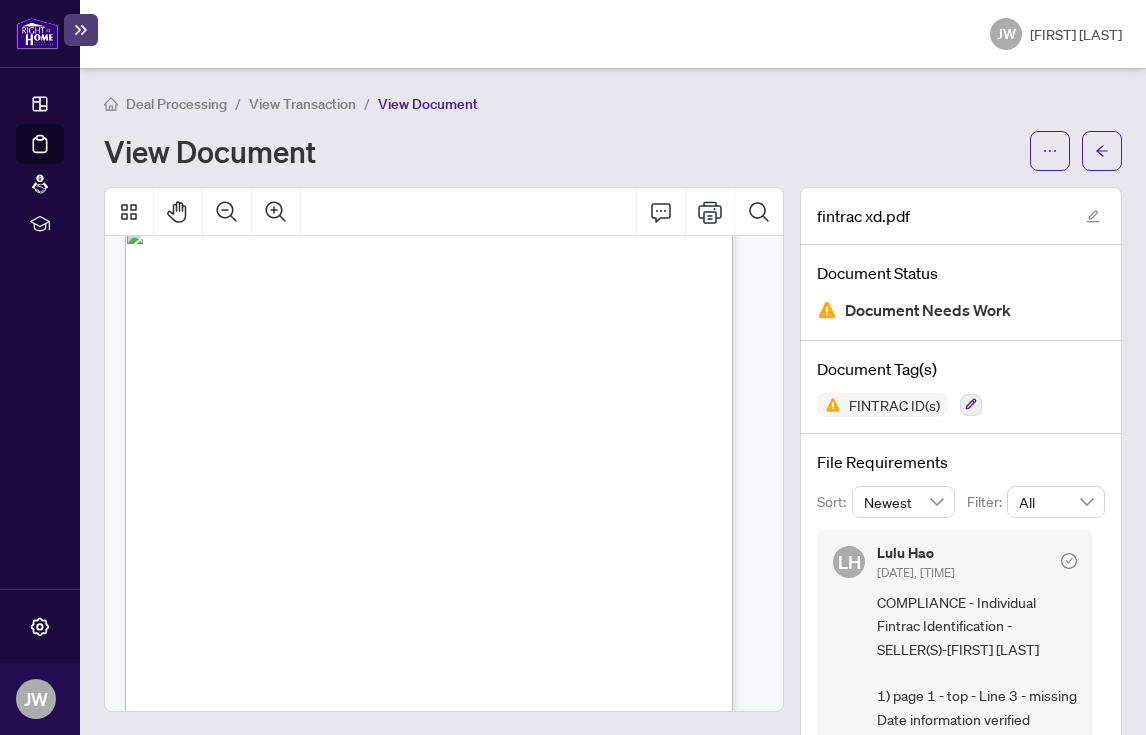 scroll, scrollTop: 47, scrollLeft: 0, axis: vertical 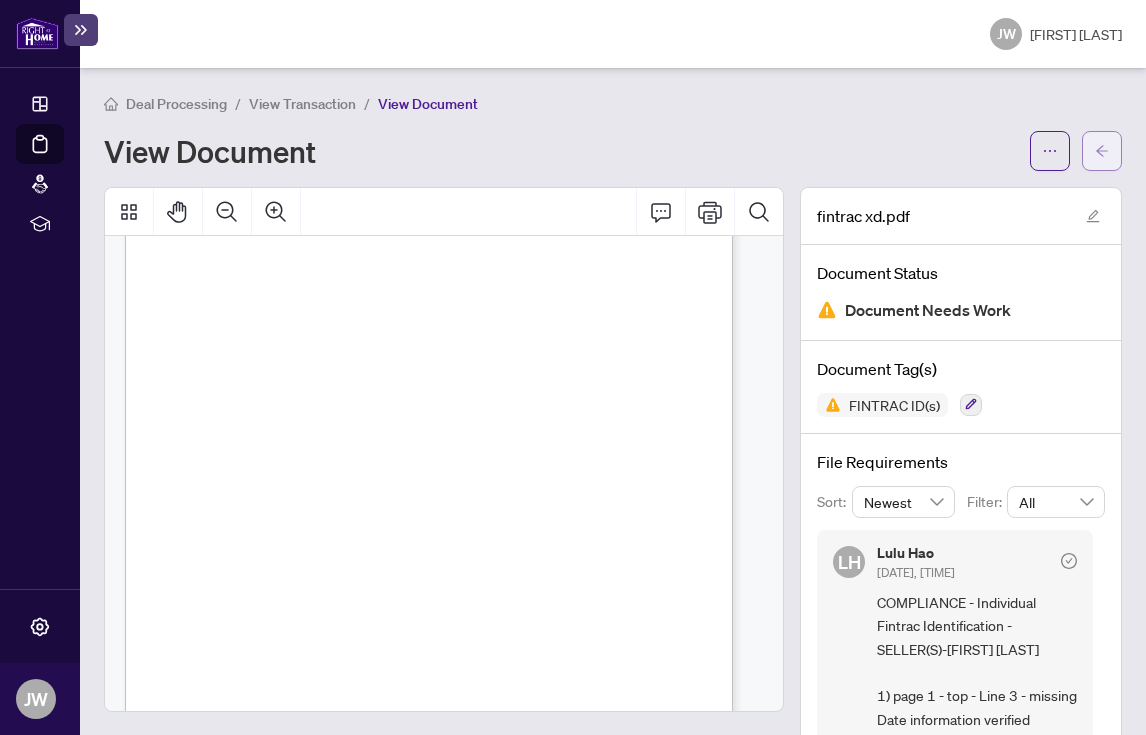 click 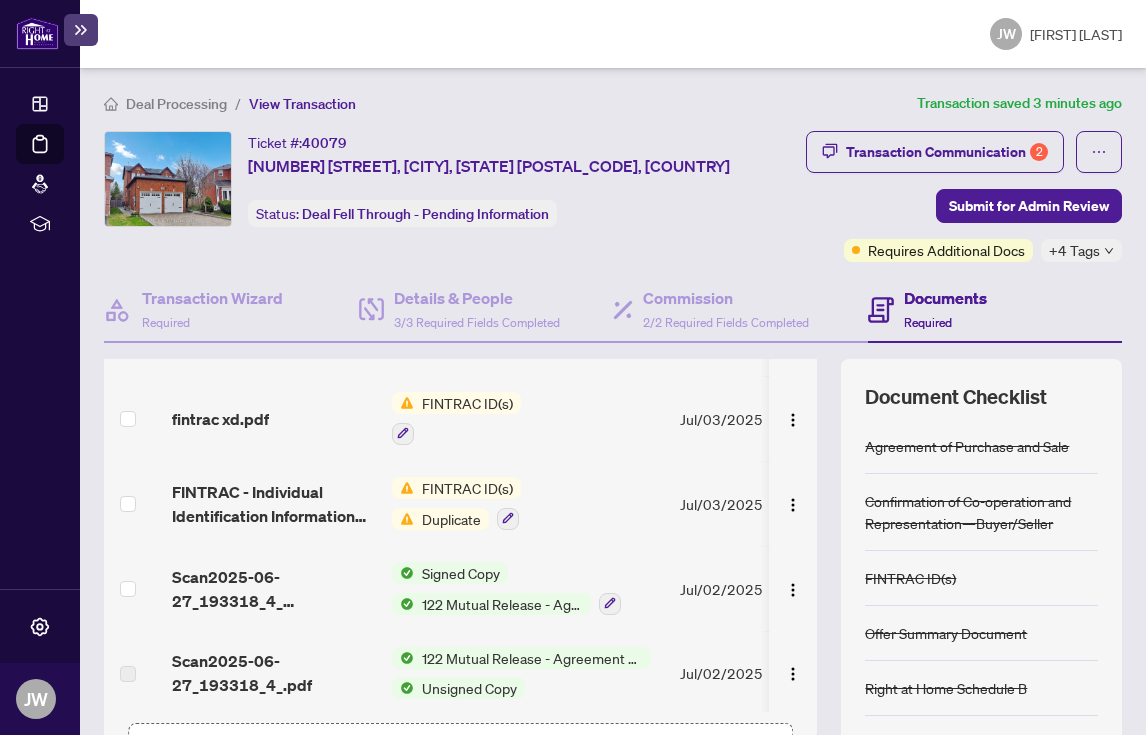 scroll, scrollTop: 7, scrollLeft: 0, axis: vertical 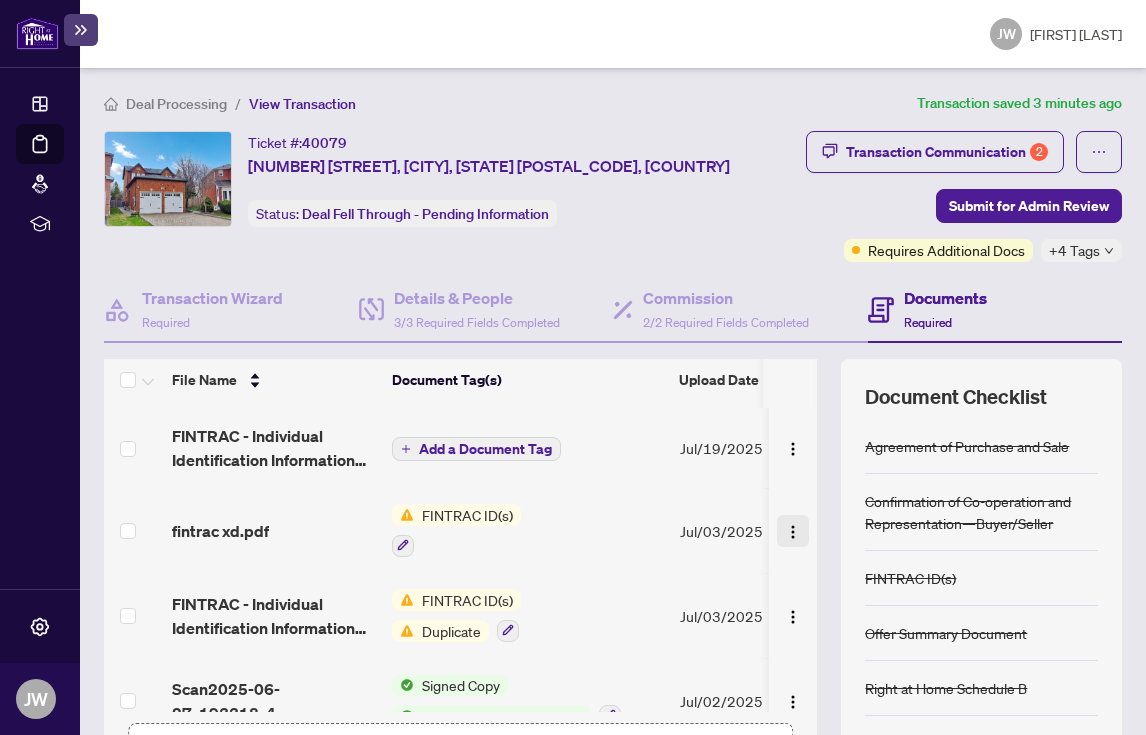 click at bounding box center (793, 532) 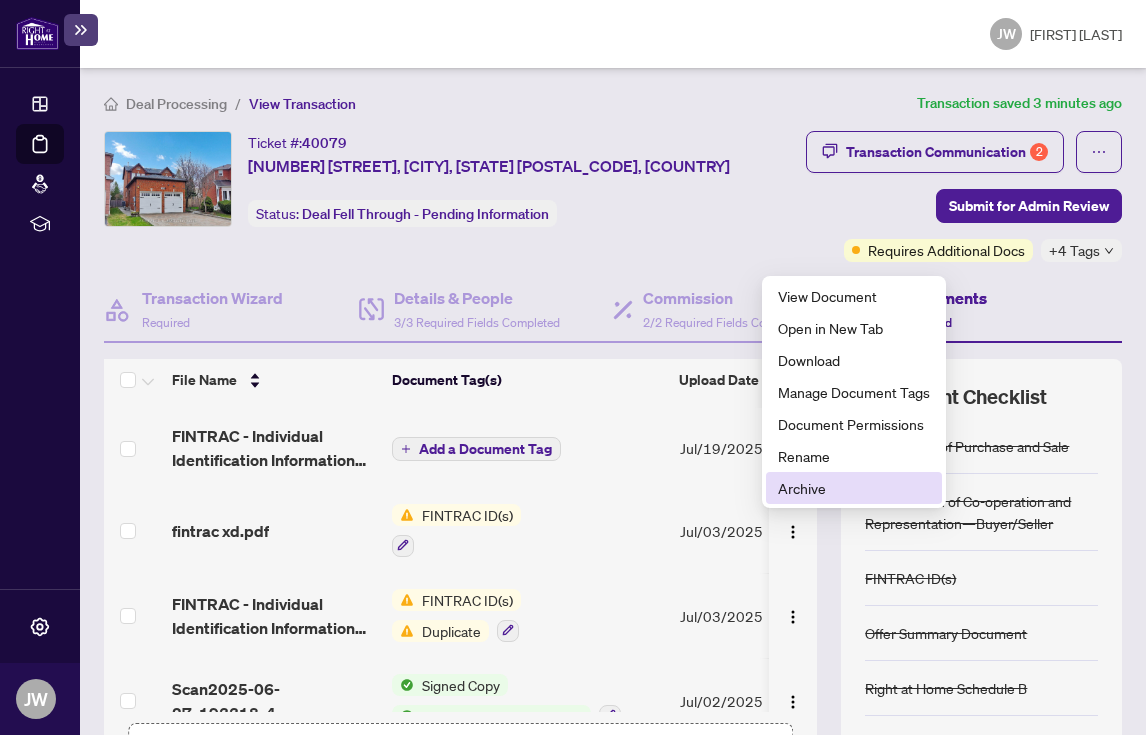 click on "Archive" at bounding box center [854, 488] 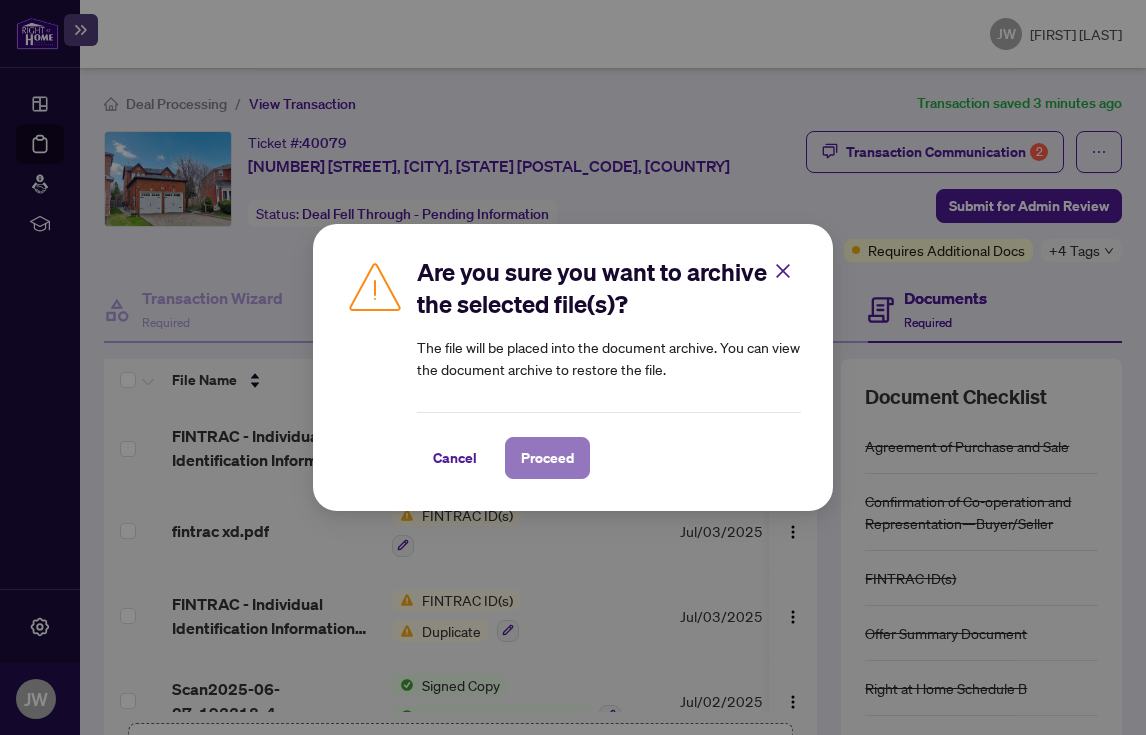 click on "Proceed" at bounding box center (547, 458) 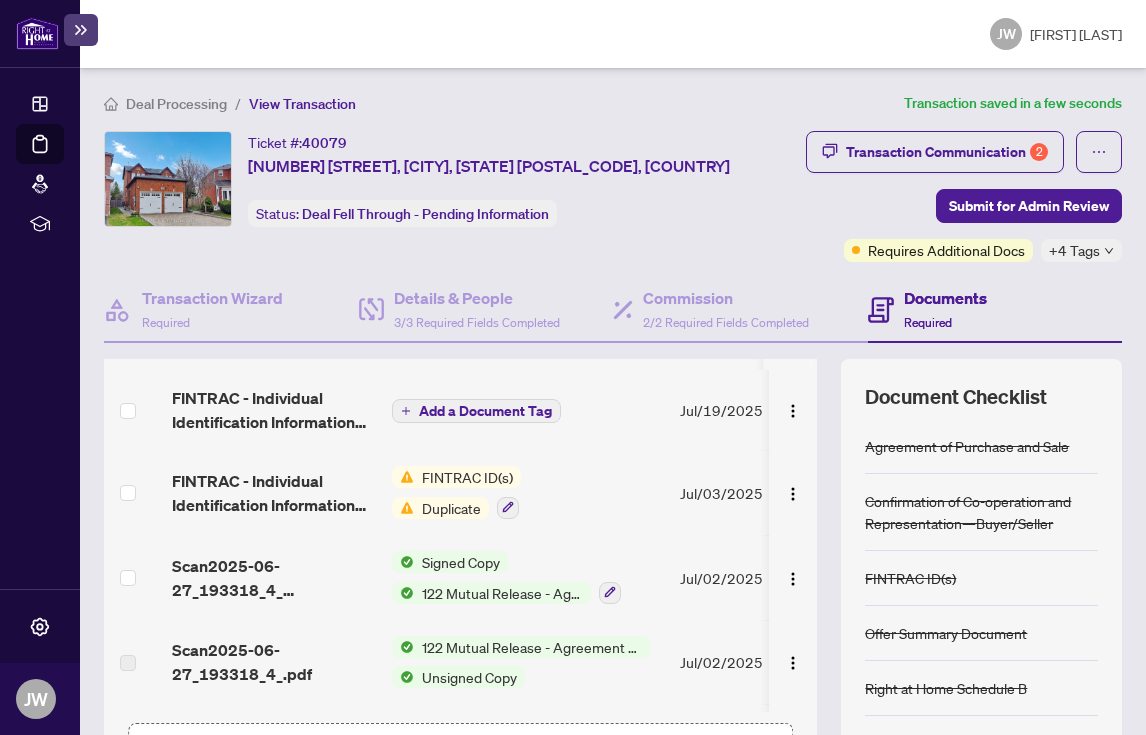 scroll, scrollTop: 46, scrollLeft: 0, axis: vertical 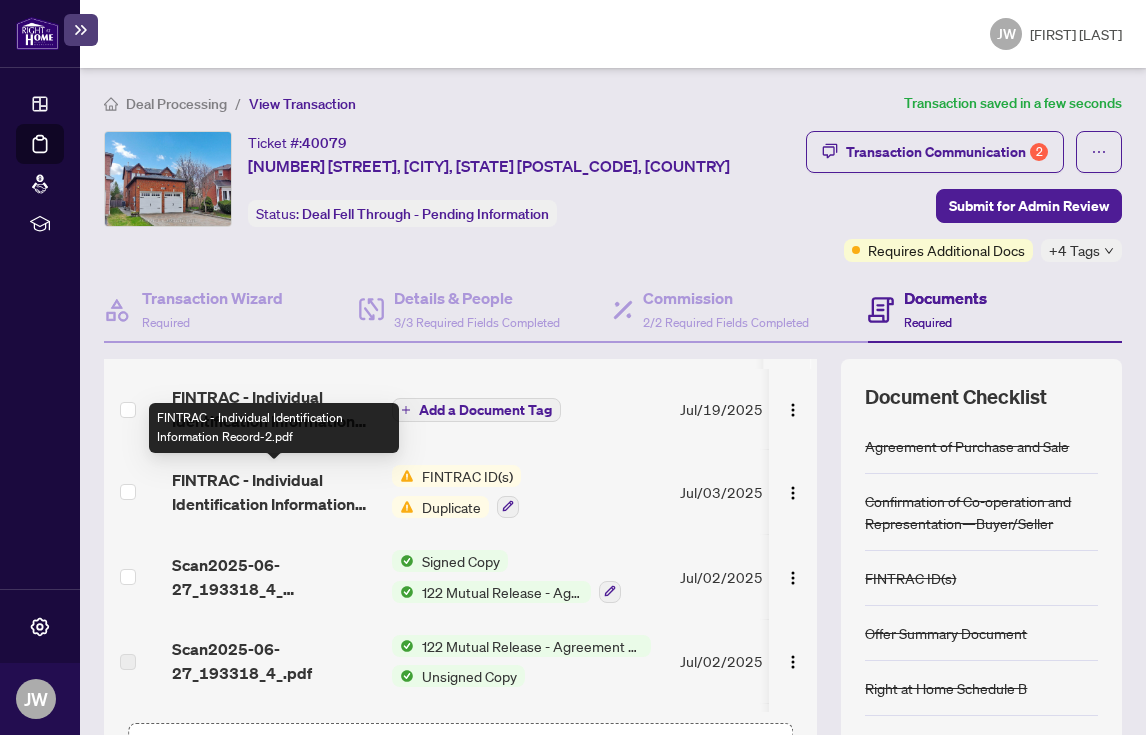 click on "FINTRAC - Individual Identification Information Record-2.pdf" at bounding box center (274, 492) 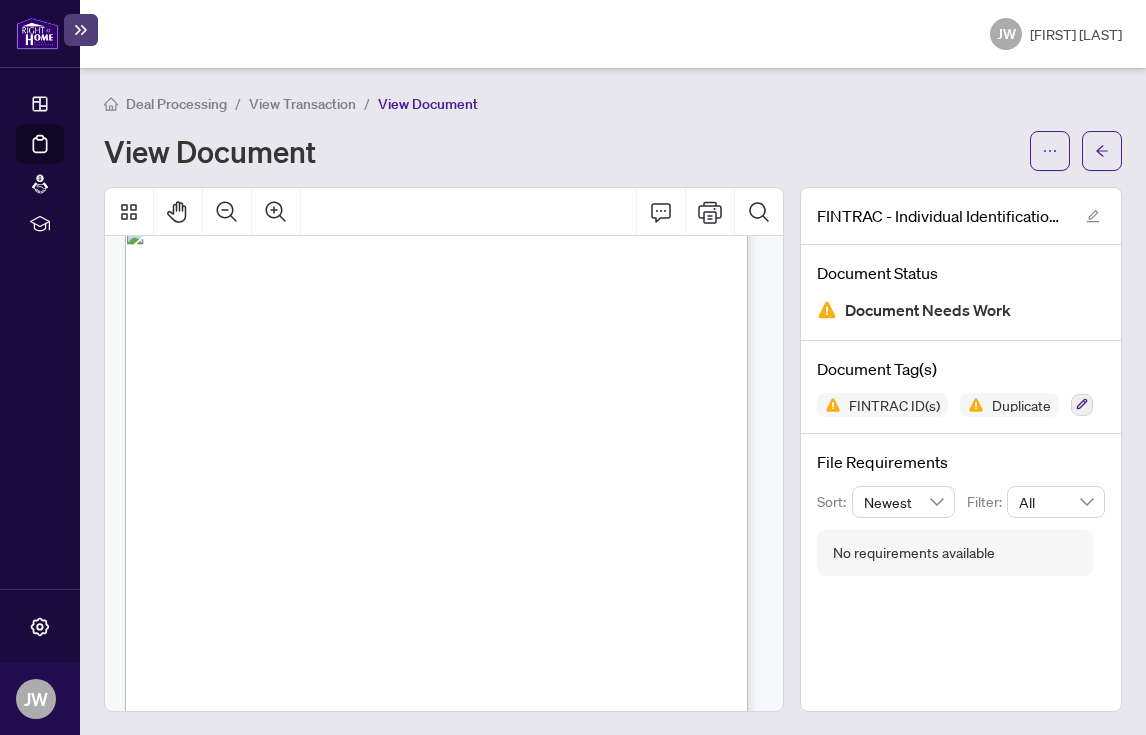 scroll, scrollTop: 48, scrollLeft: 0, axis: vertical 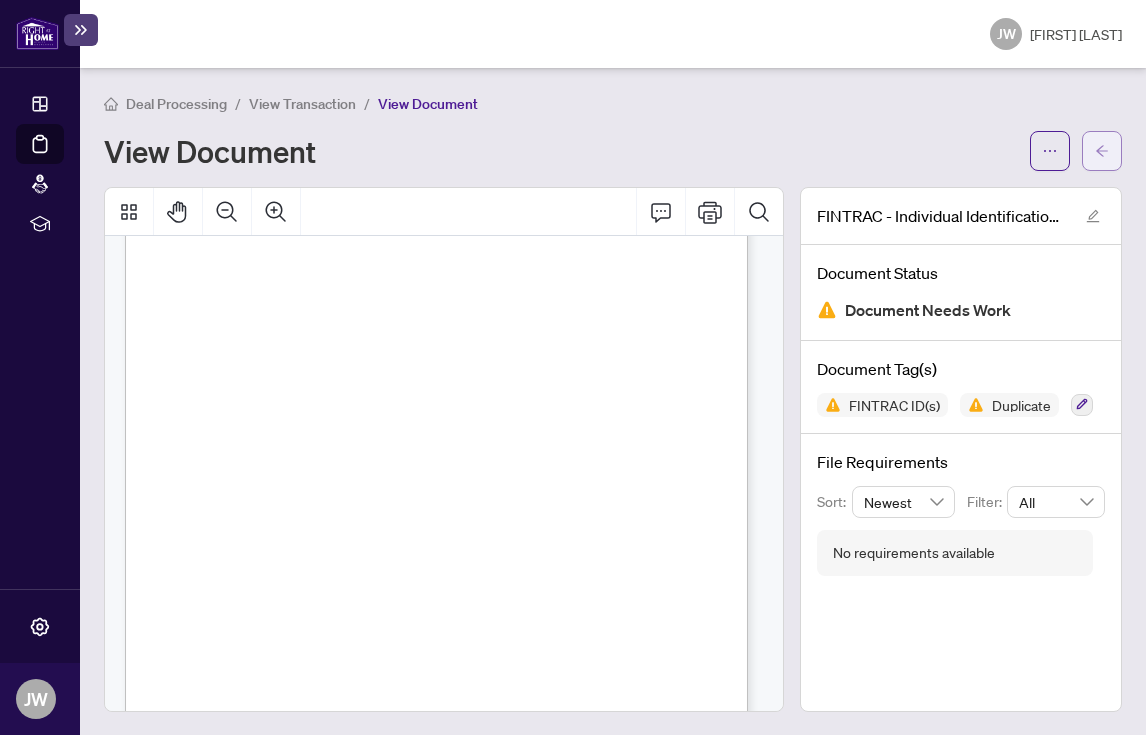 click at bounding box center (1102, 151) 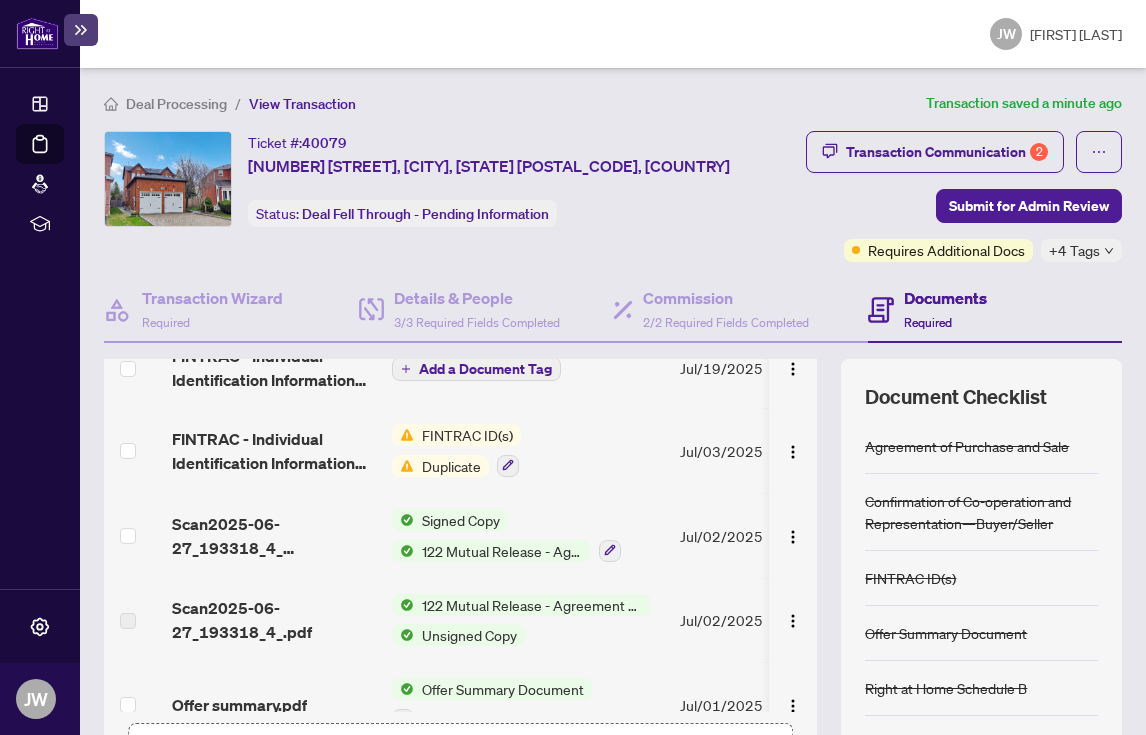 scroll, scrollTop: 0, scrollLeft: 0, axis: both 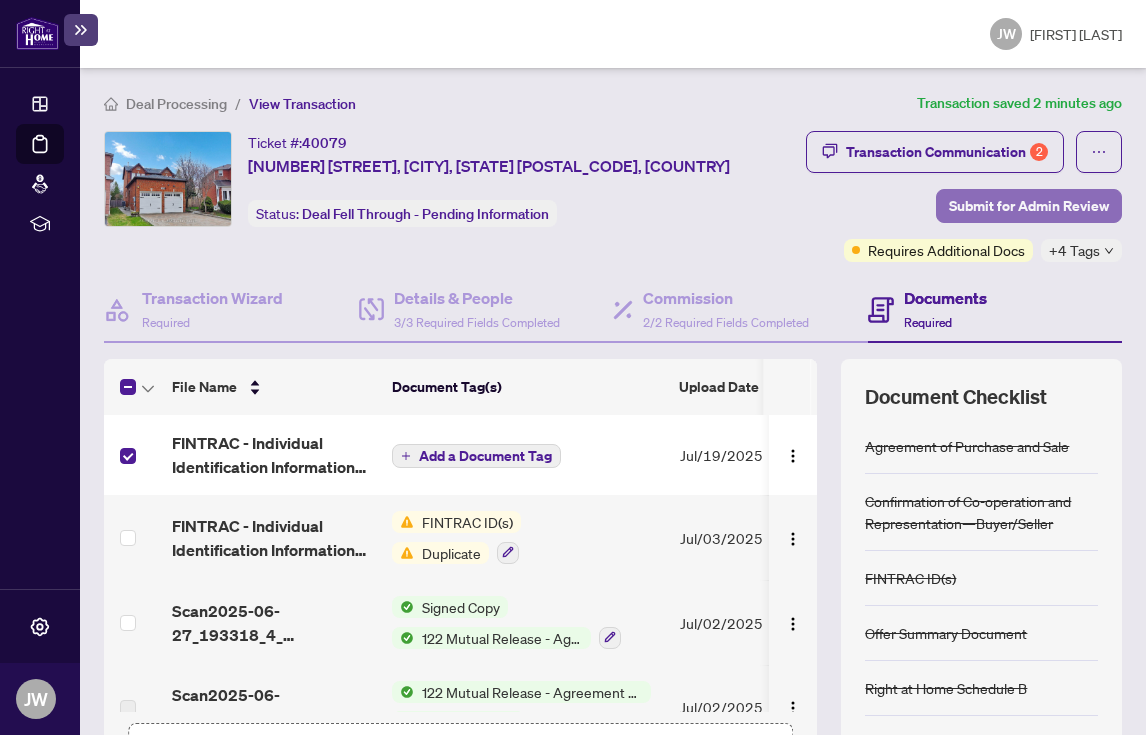 click on "Submit for Admin Review" at bounding box center [1029, 206] 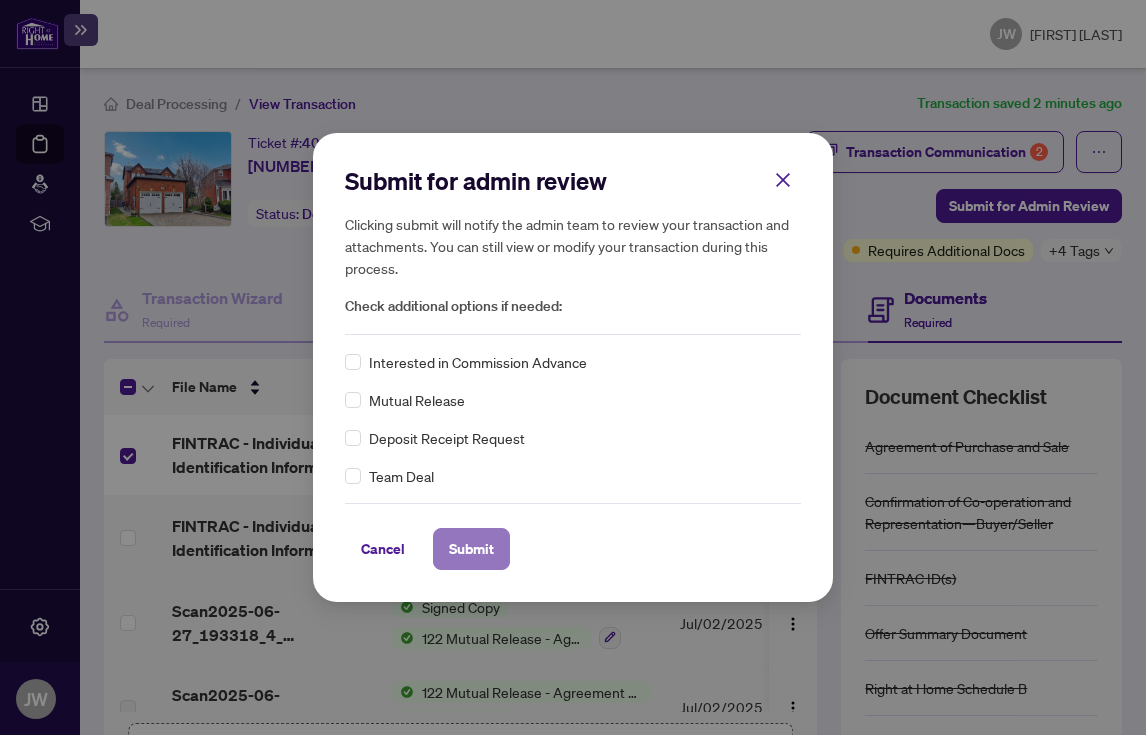 click on "Submit" at bounding box center (471, 549) 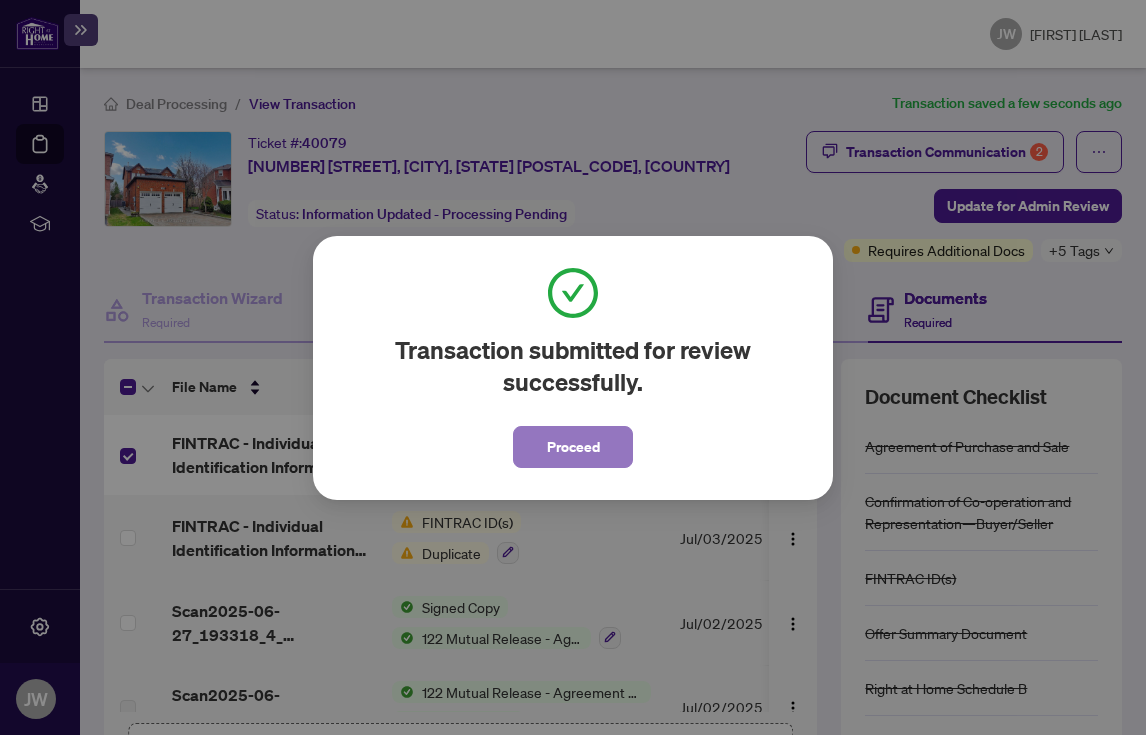 click on "Proceed" at bounding box center (573, 447) 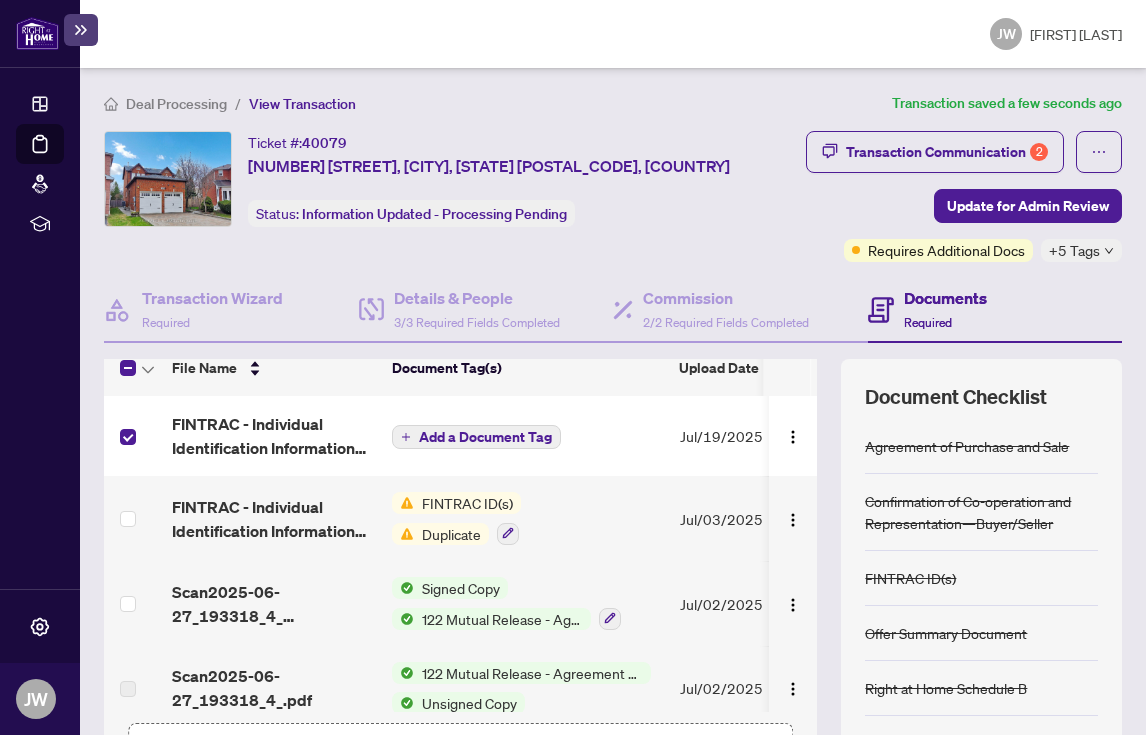 scroll, scrollTop: 20, scrollLeft: 0, axis: vertical 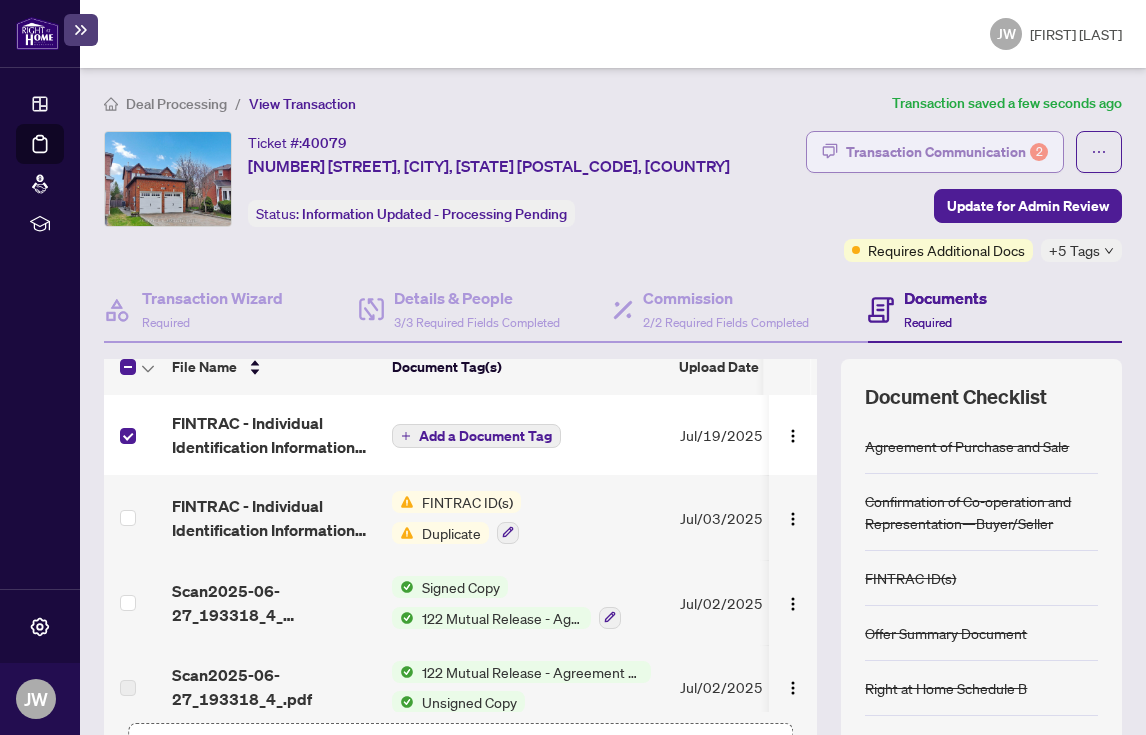 click on "Transaction Communication 2" at bounding box center [947, 152] 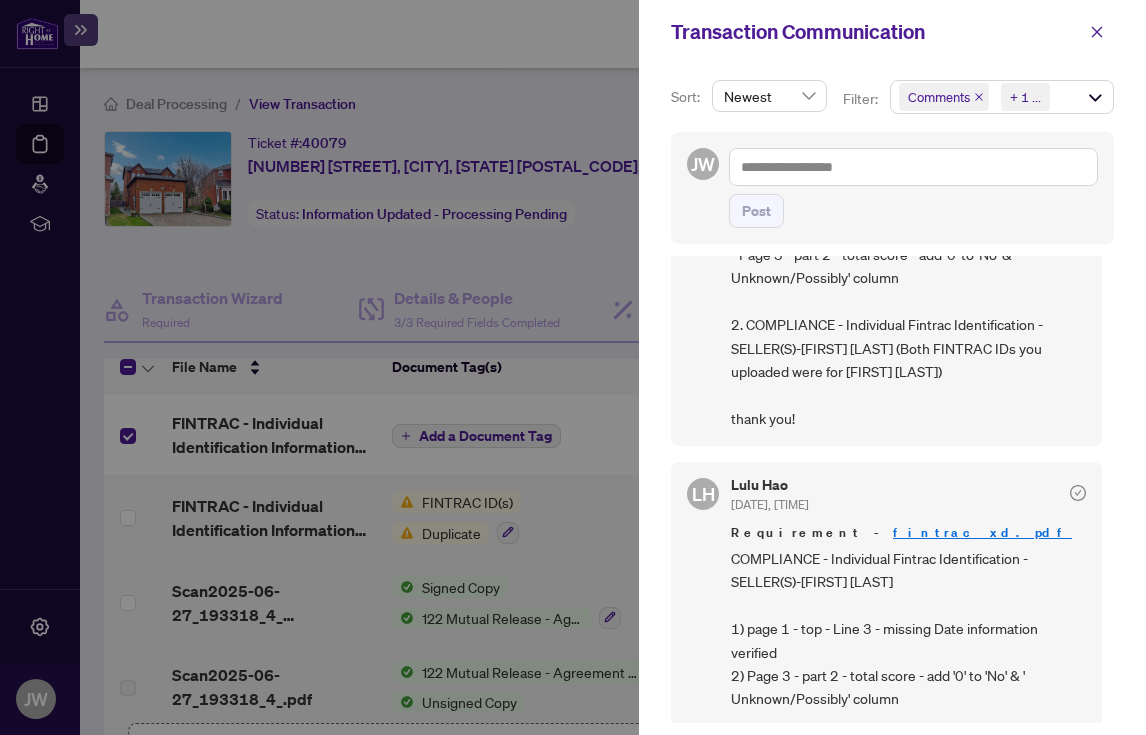 scroll, scrollTop: 278, scrollLeft: 0, axis: vertical 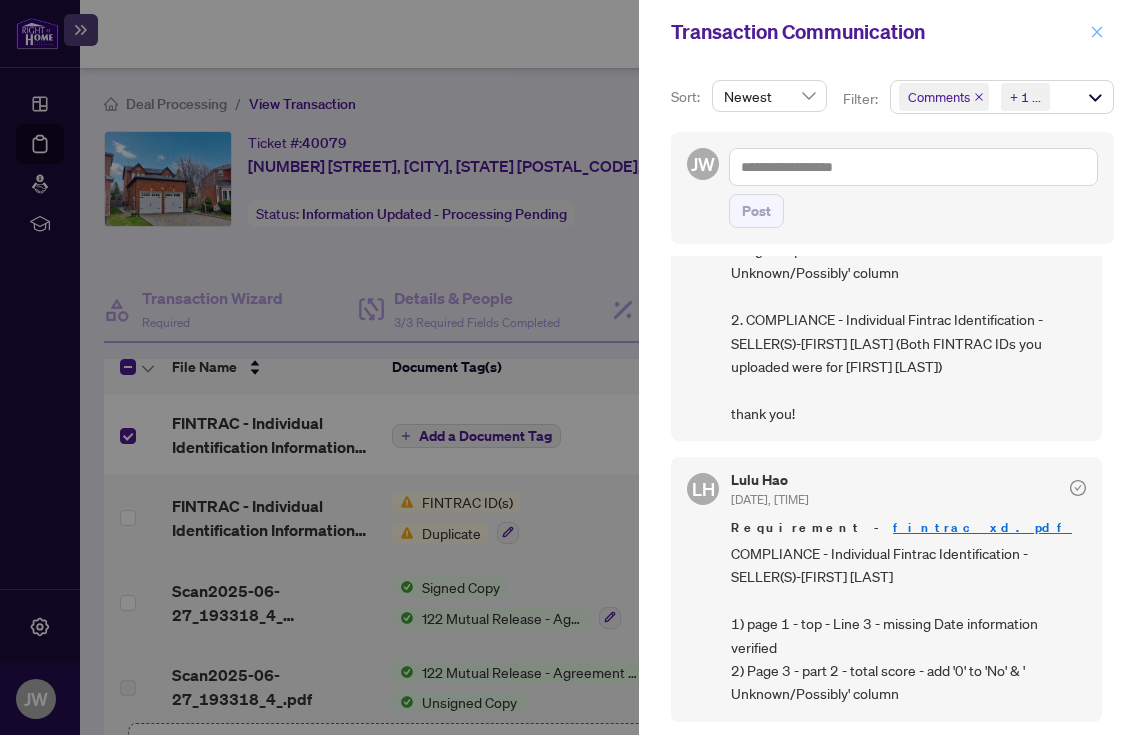 click 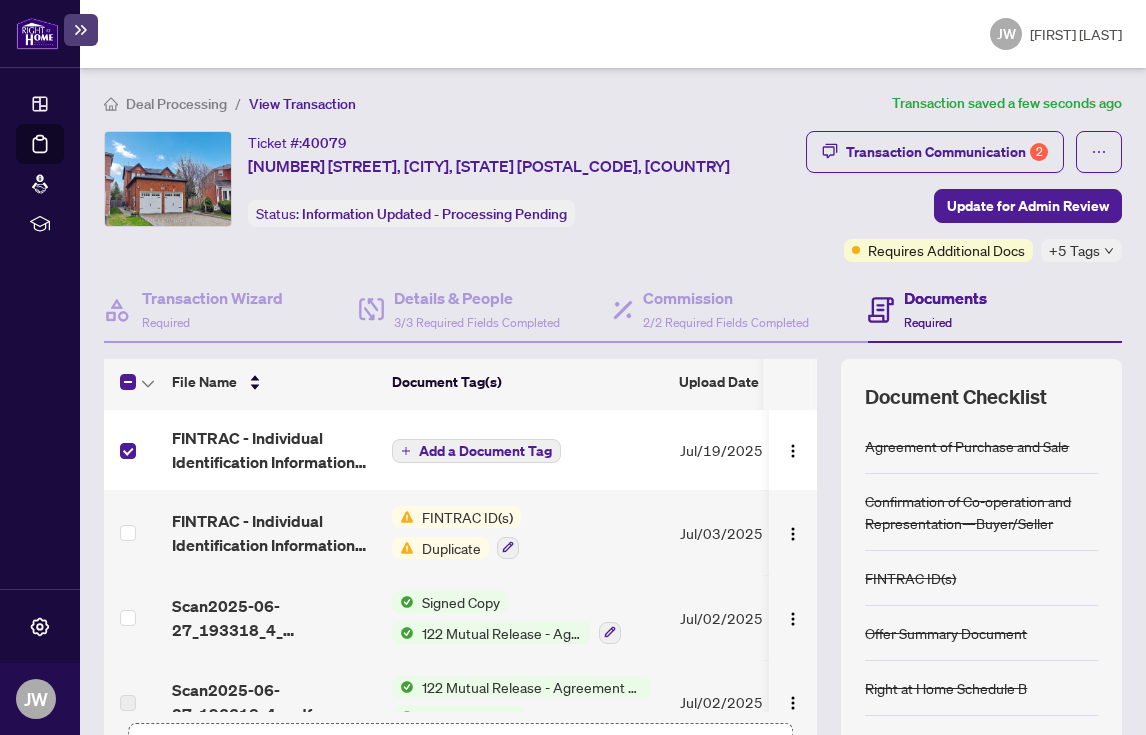 scroll, scrollTop: 0, scrollLeft: 0, axis: both 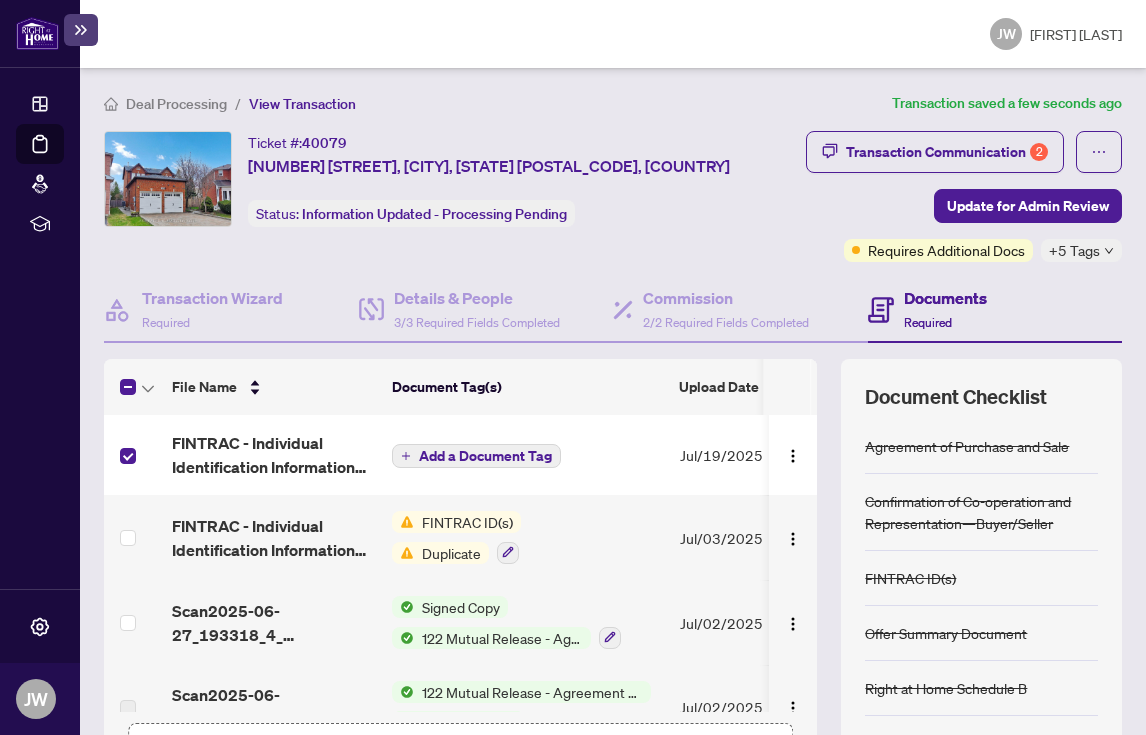 click on "FINTRAC ID(s)" at bounding box center [467, 522] 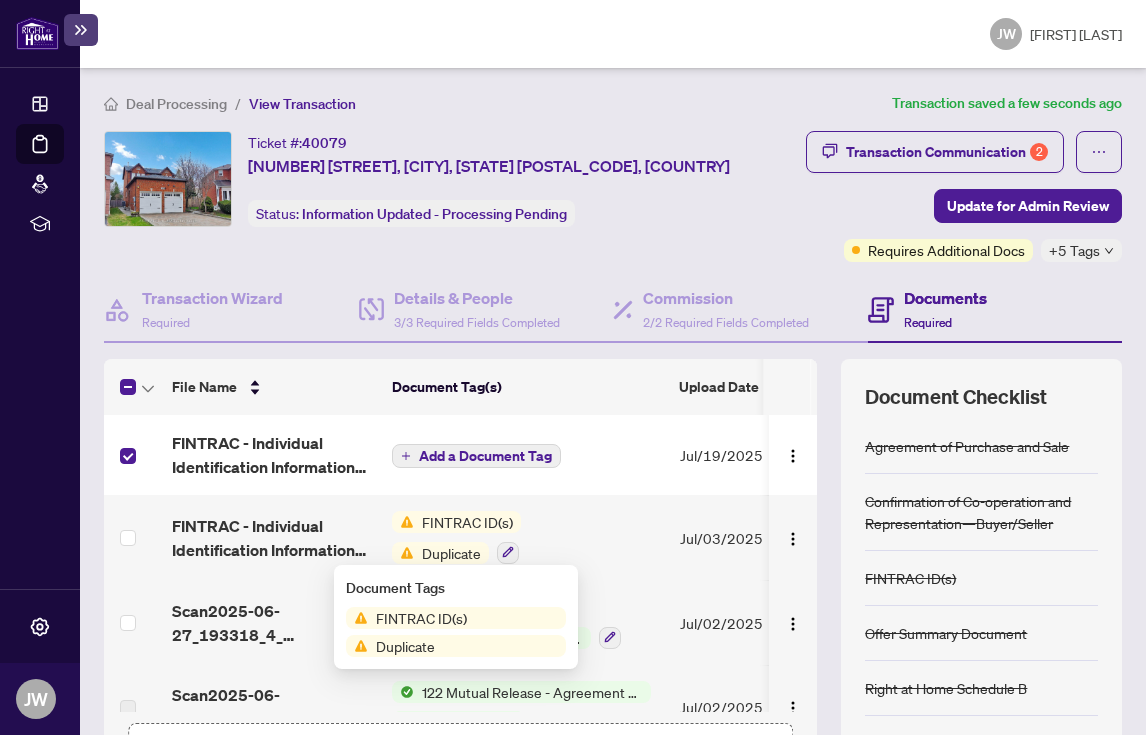 click on "Signed Copy 122 Mutual Release - Agreement of Purchase and Sale" at bounding box center [528, 622] 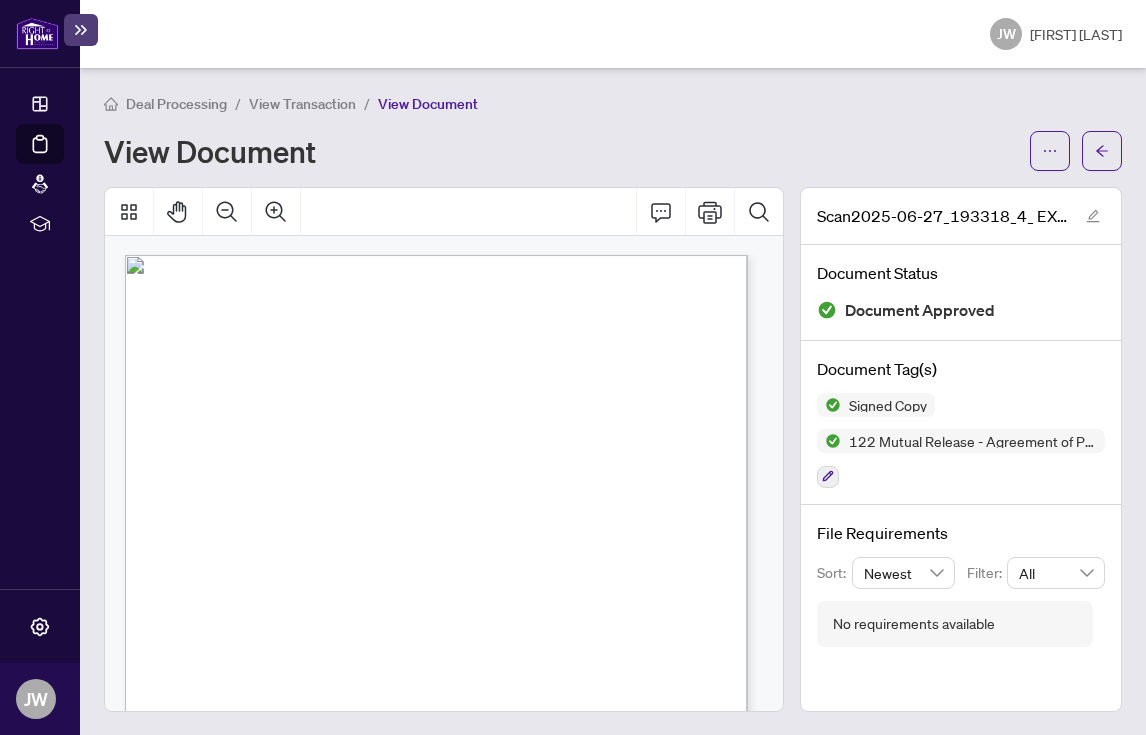 scroll, scrollTop: 0, scrollLeft: 0, axis: both 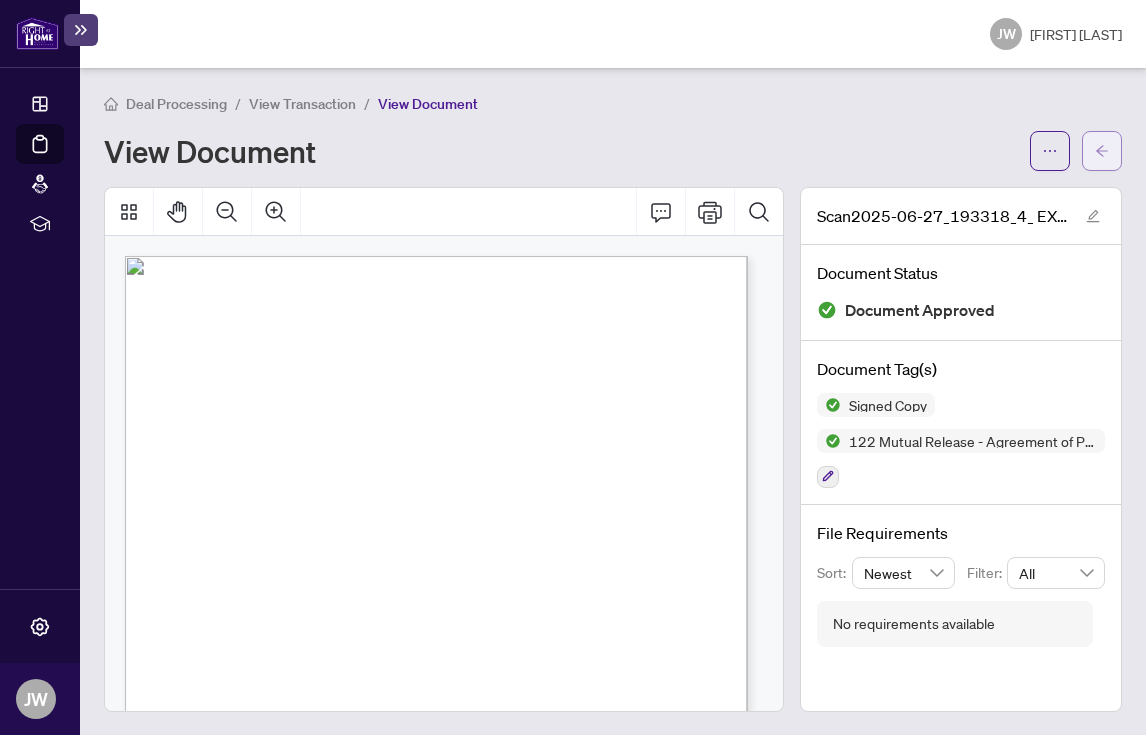 click 